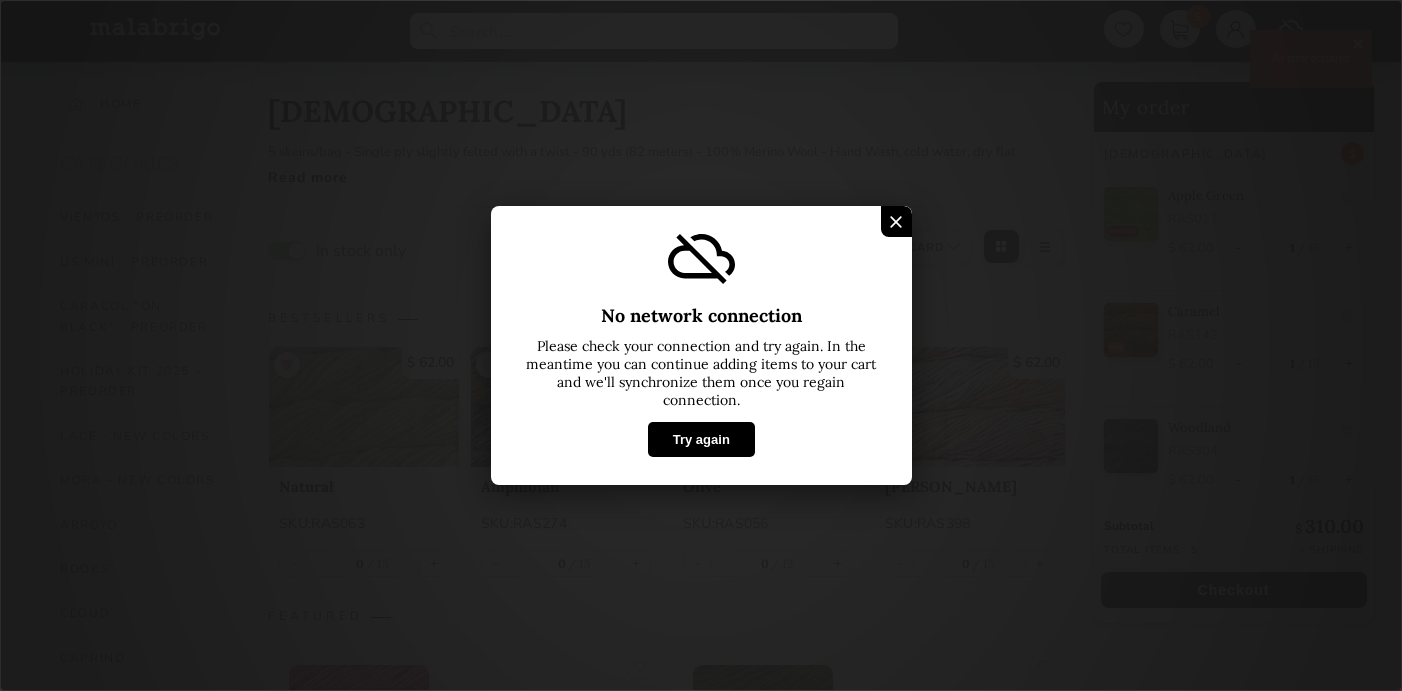 select on "INDEX" 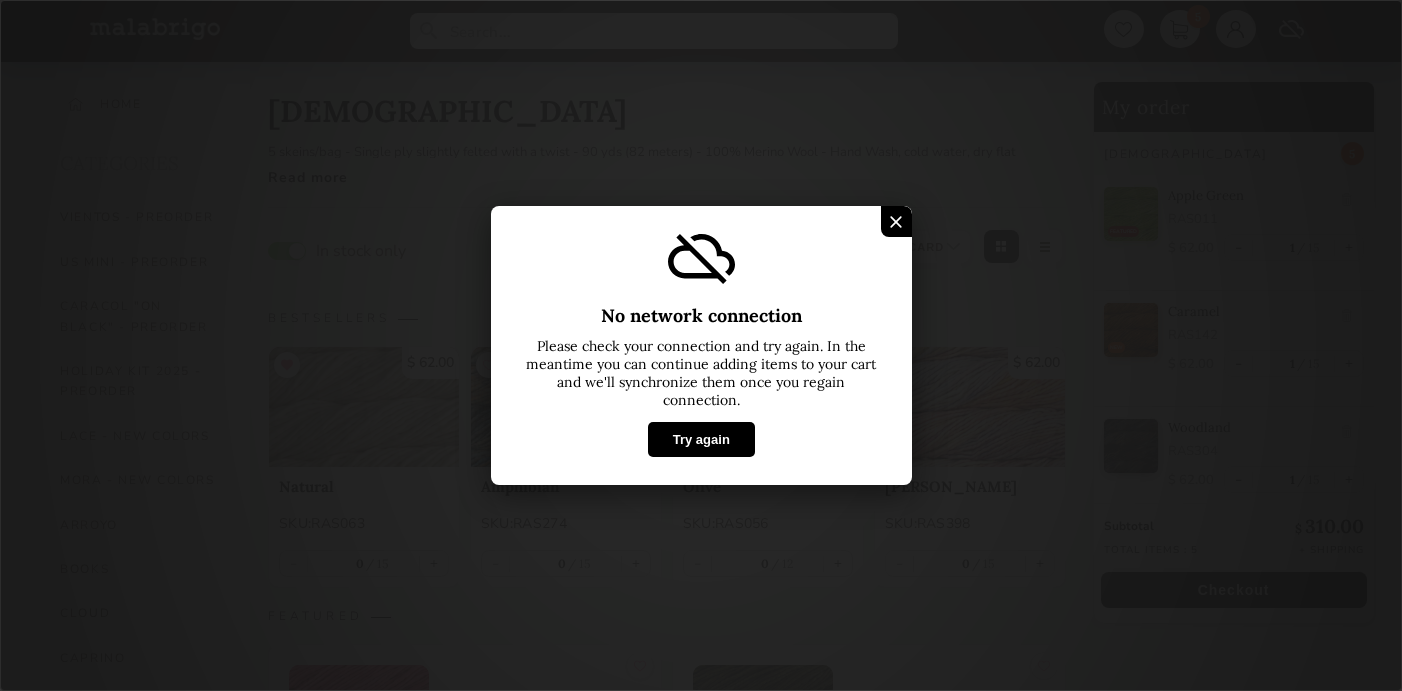 scroll, scrollTop: 1165, scrollLeft: 0, axis: vertical 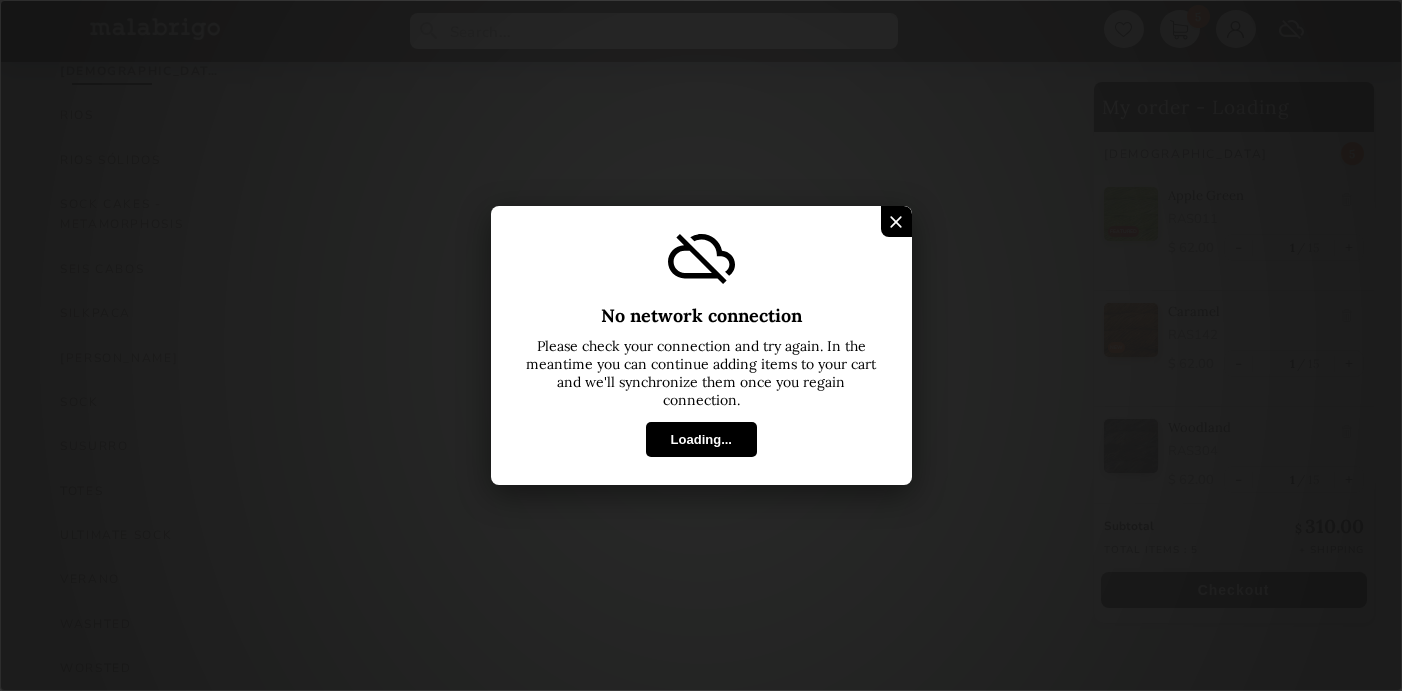 select on "INDEX" 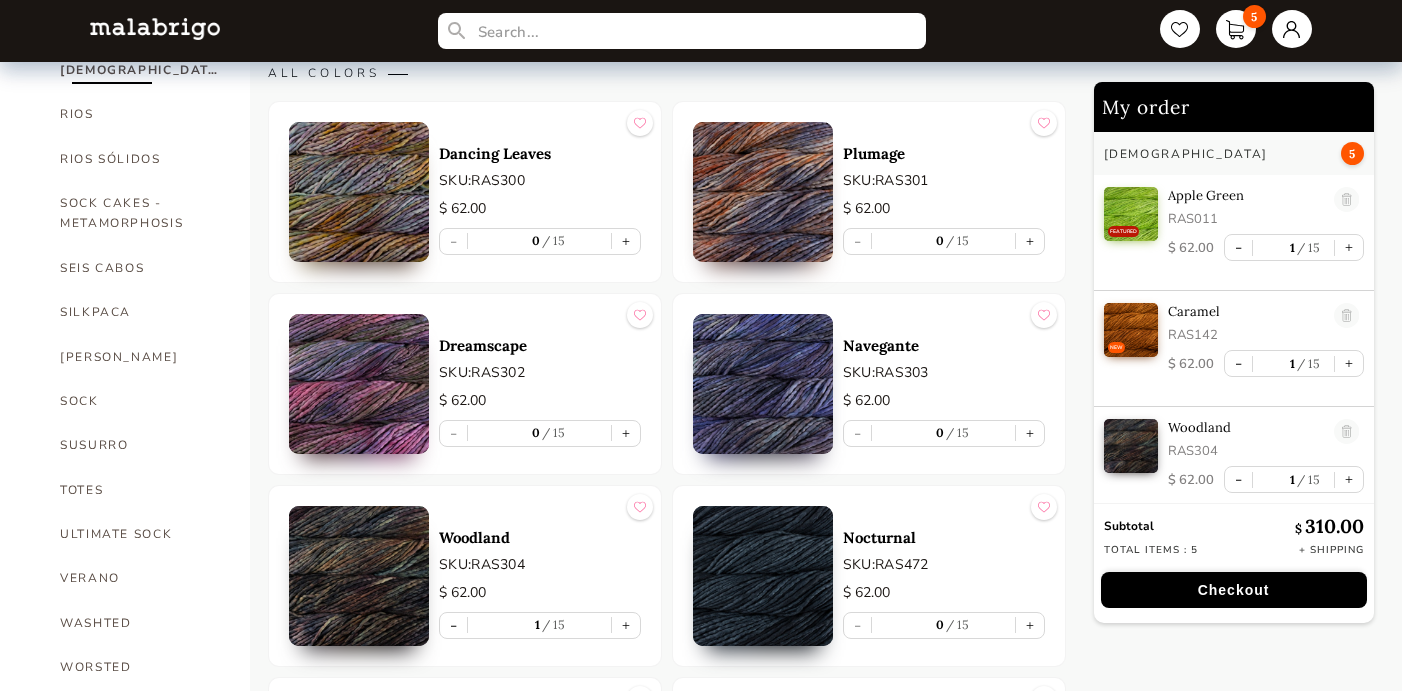 scroll, scrollTop: 1166, scrollLeft: 0, axis: vertical 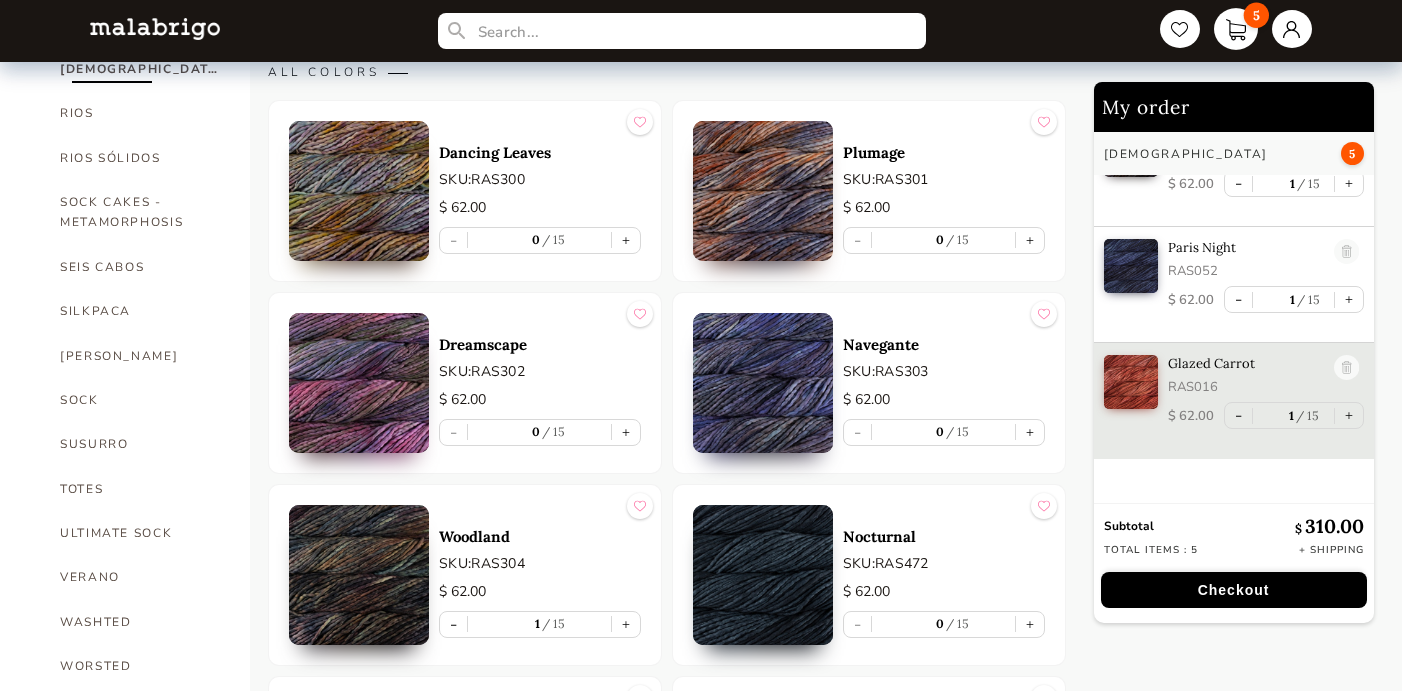 click on "5" at bounding box center [1236, 29] 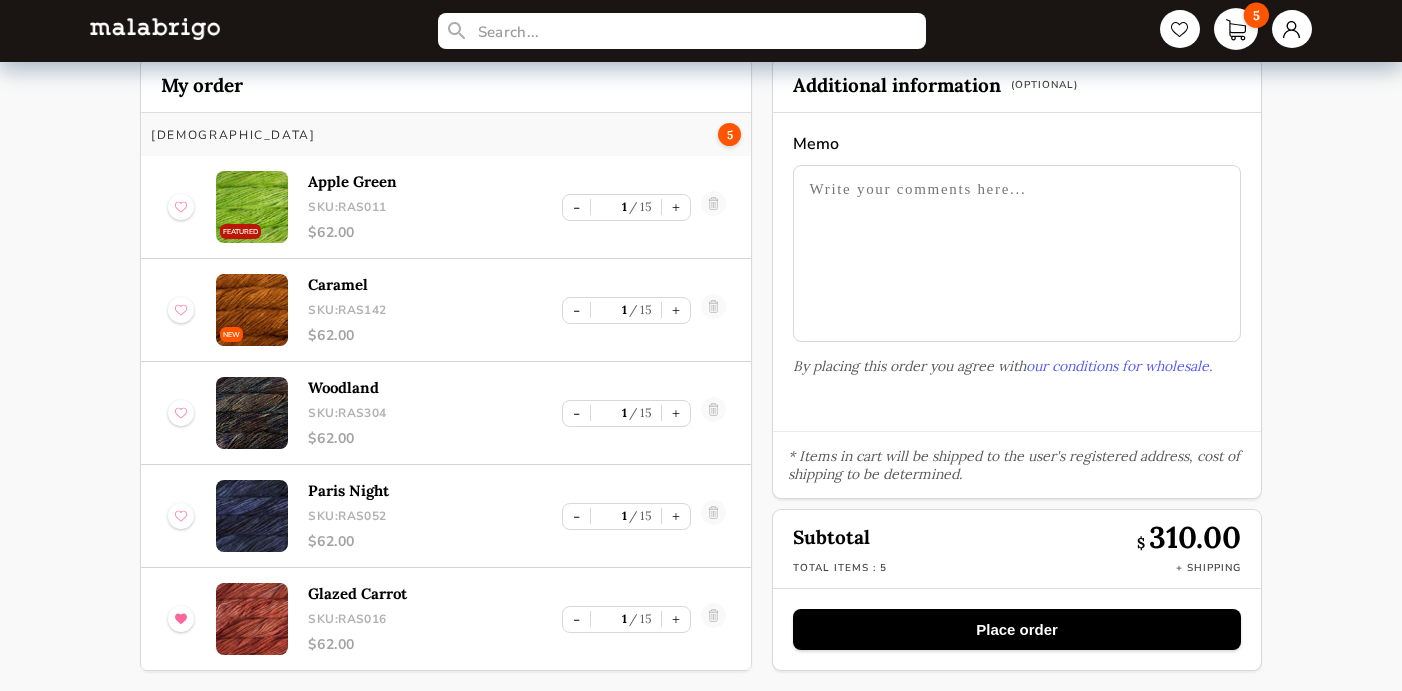 scroll, scrollTop: 55, scrollLeft: 0, axis: vertical 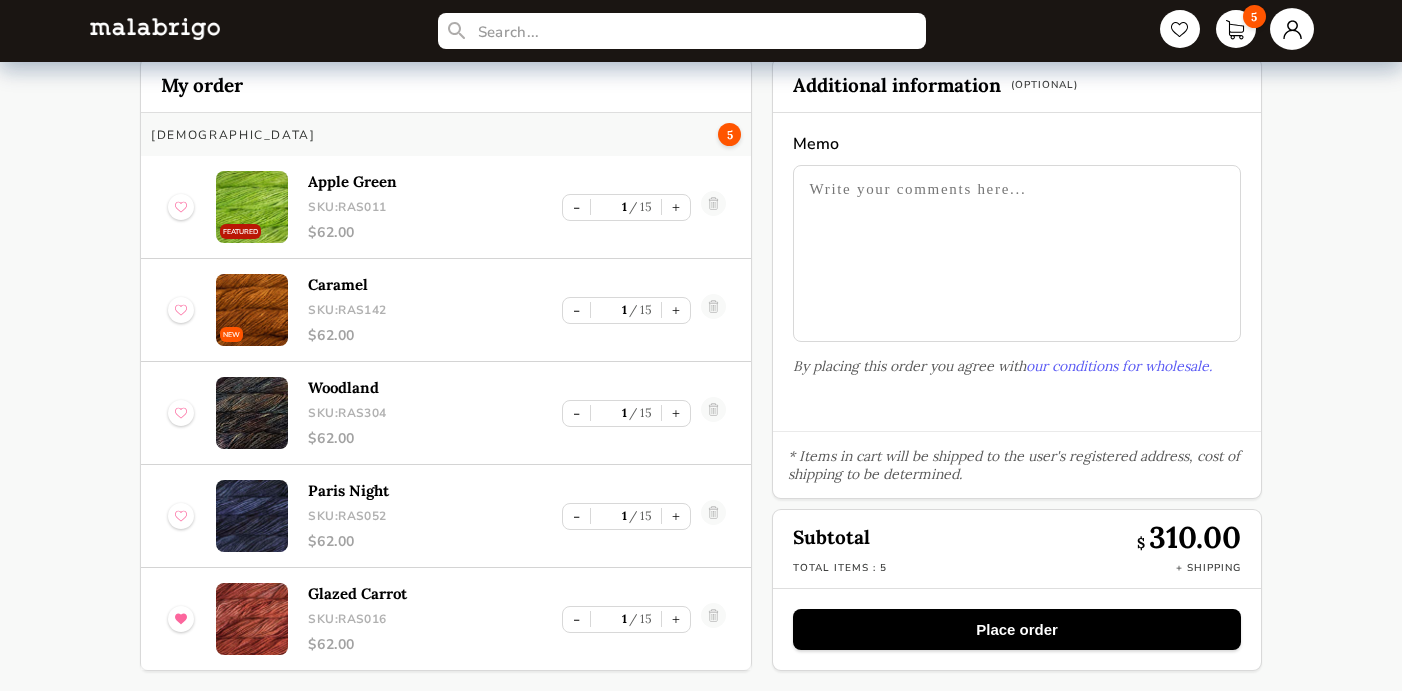 click at bounding box center (1292, 29) 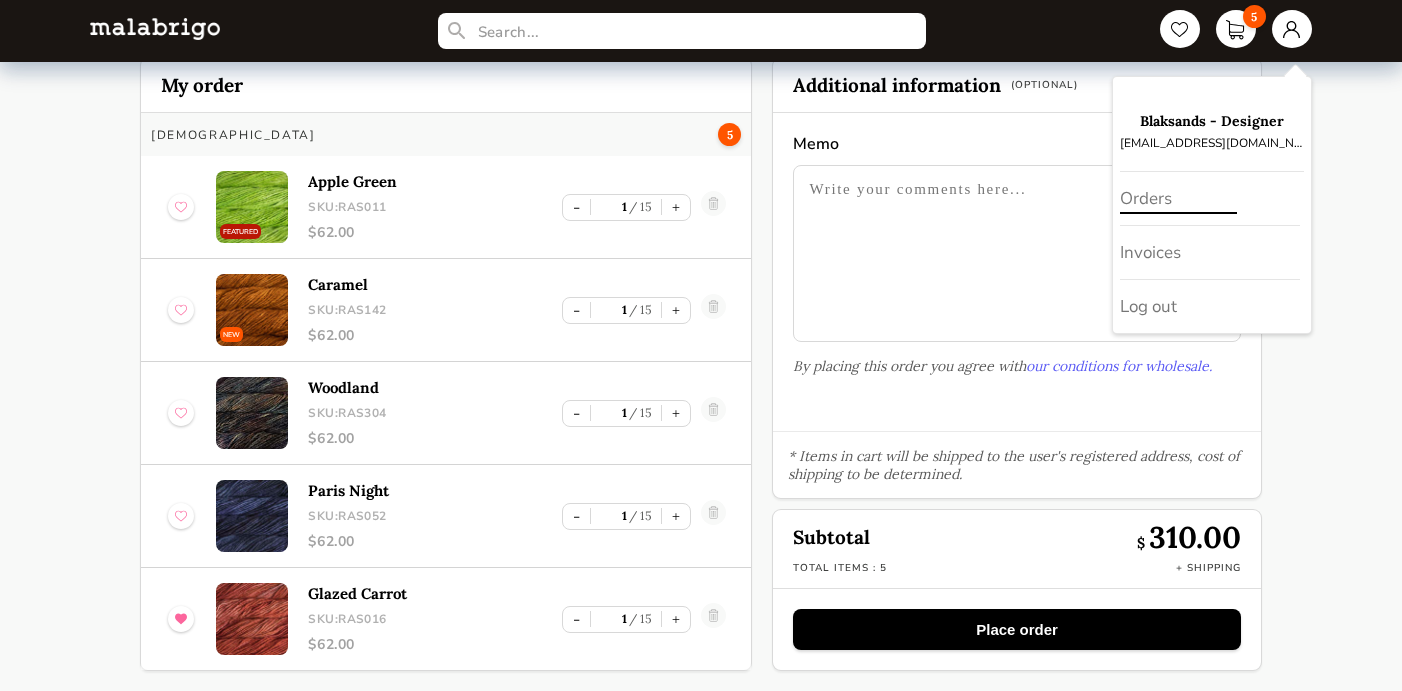 click on "Orders" at bounding box center (1210, 199) 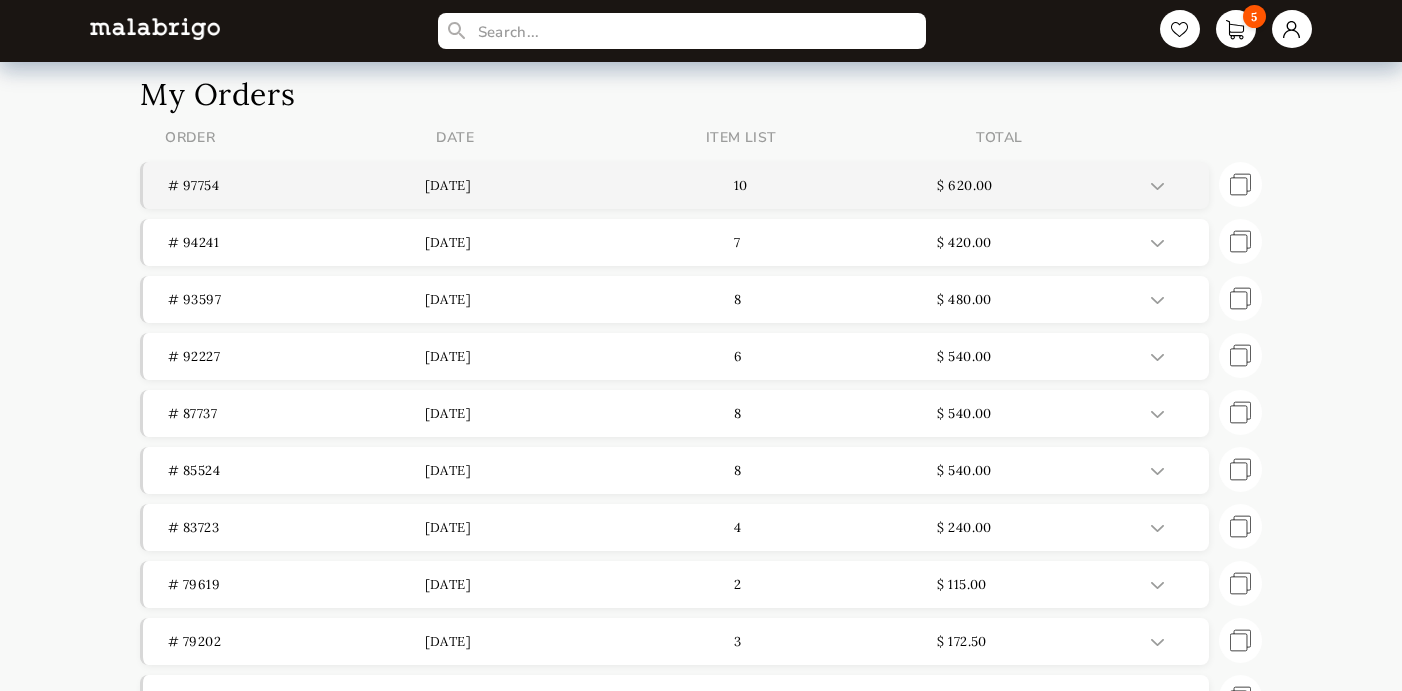 click on "# 97754 [DATE] 10 $ 620.00" at bounding box center (676, 185) 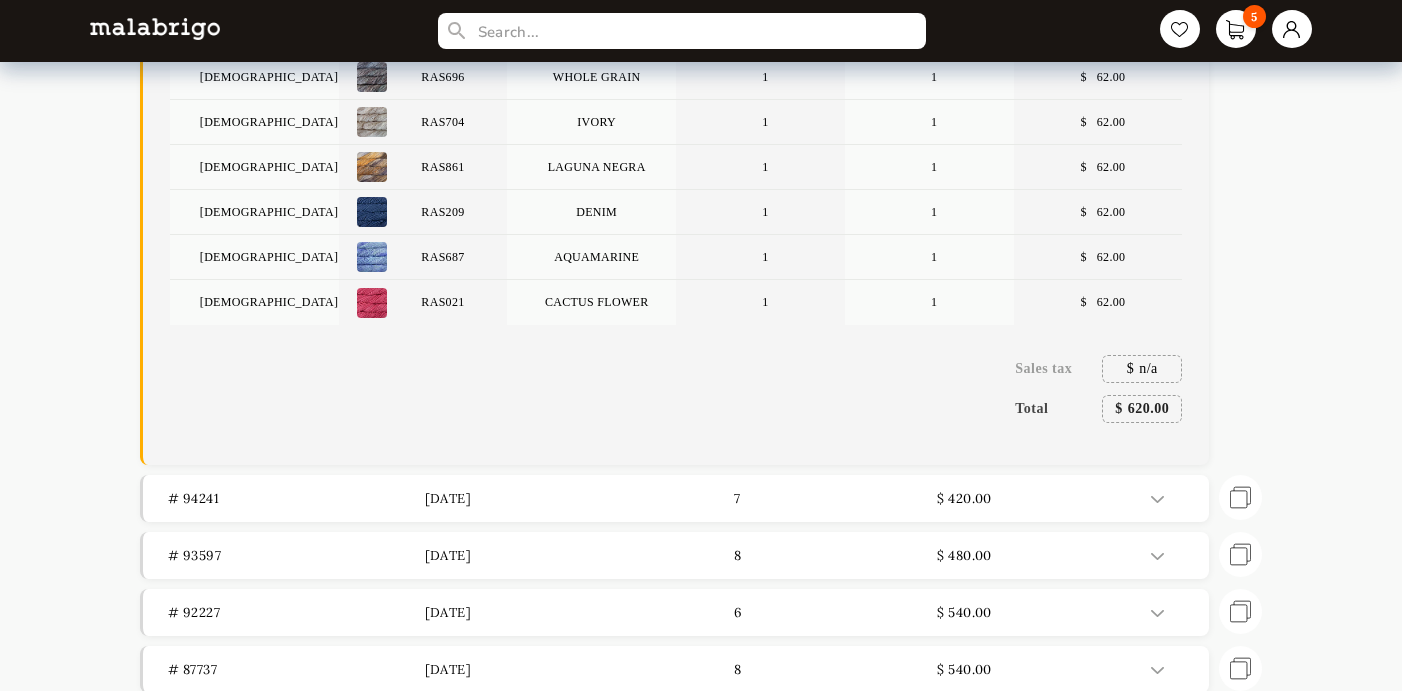 scroll, scrollTop: 593, scrollLeft: 0, axis: vertical 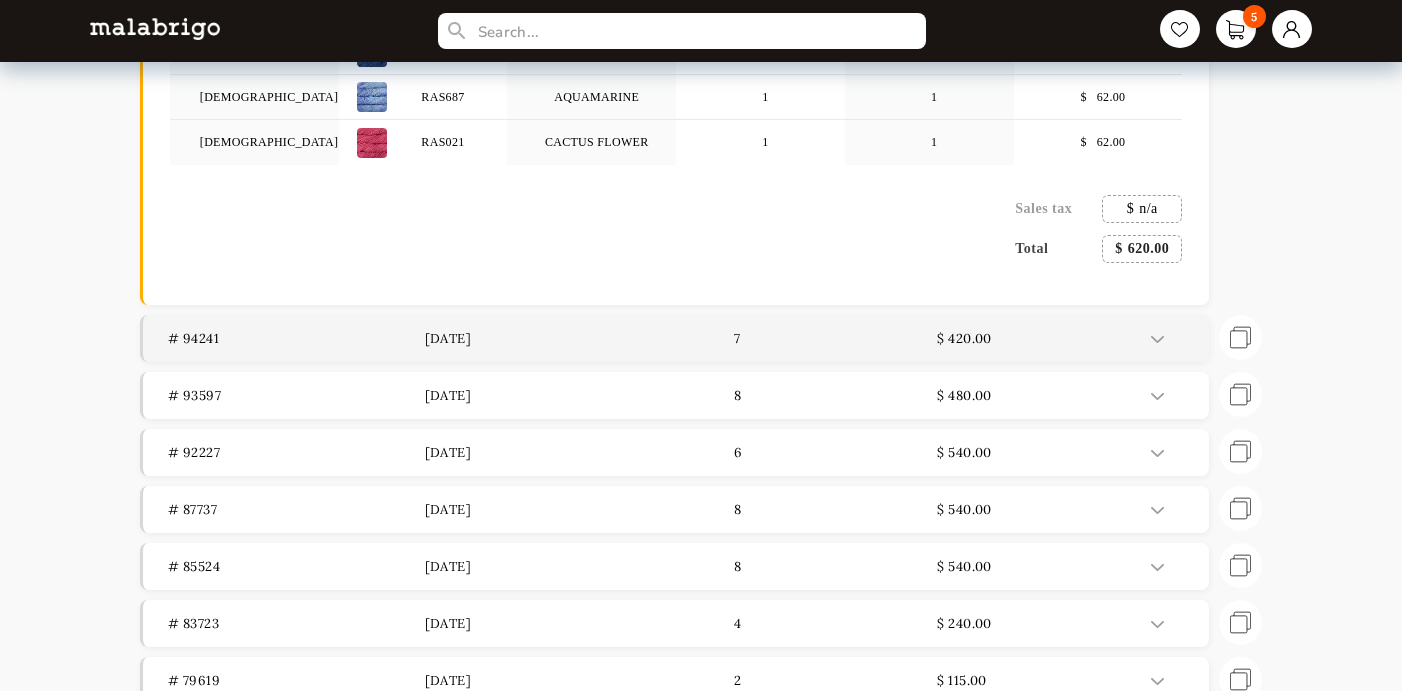 click on "7" at bounding box center (809, 338) 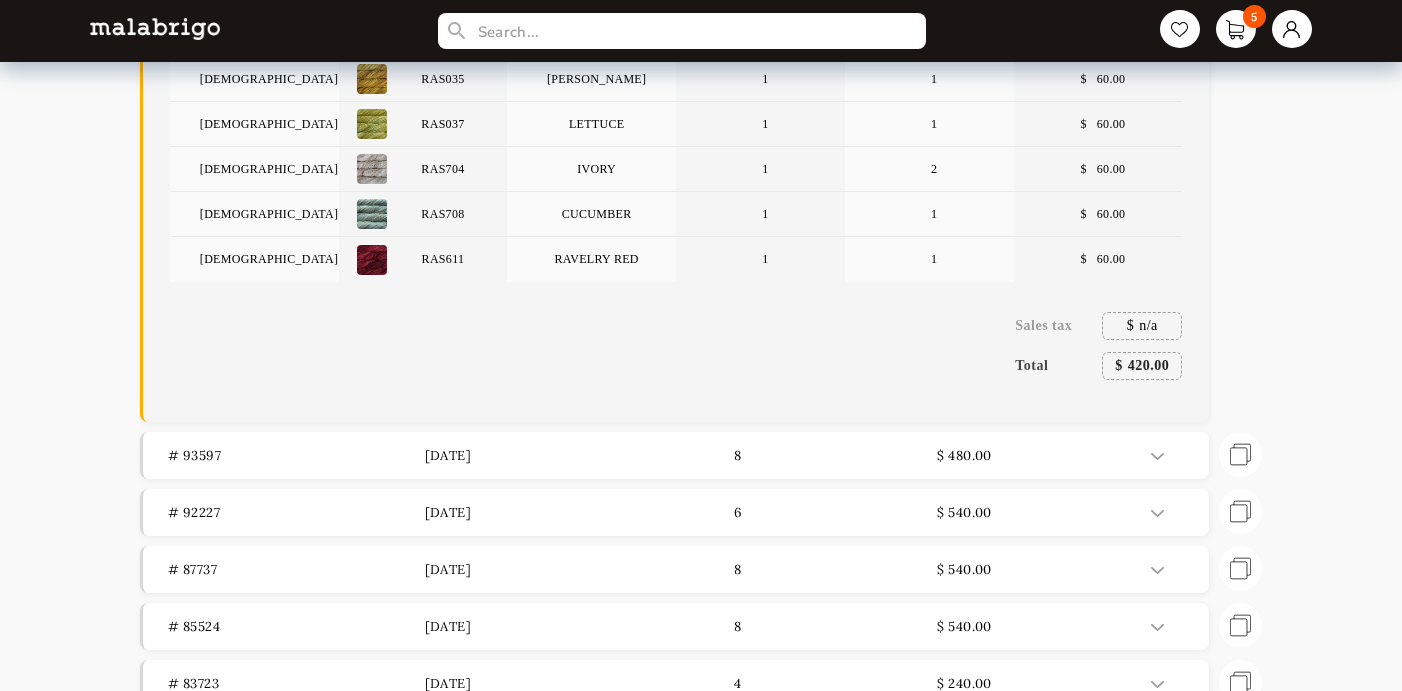 scroll, scrollTop: 1039, scrollLeft: 0, axis: vertical 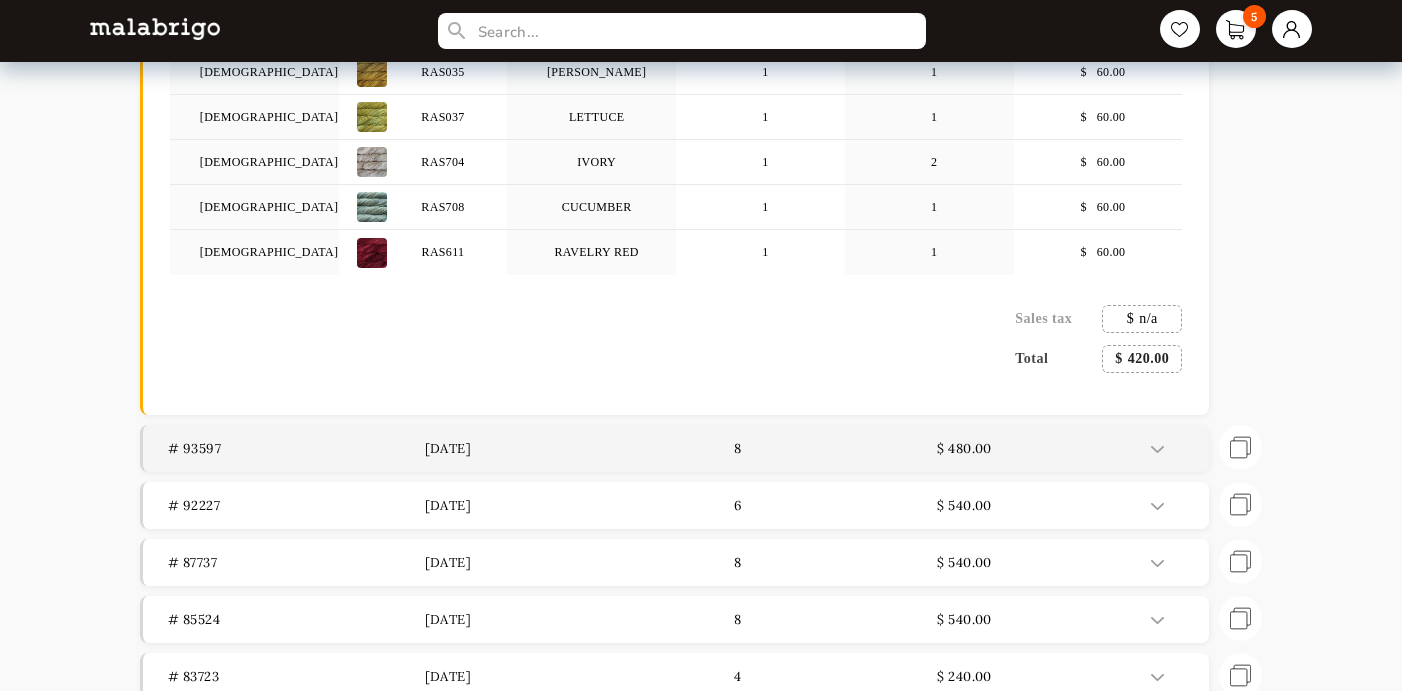 click on "# 93597 [DATE] 8 $ 480.00" at bounding box center (676, 448) 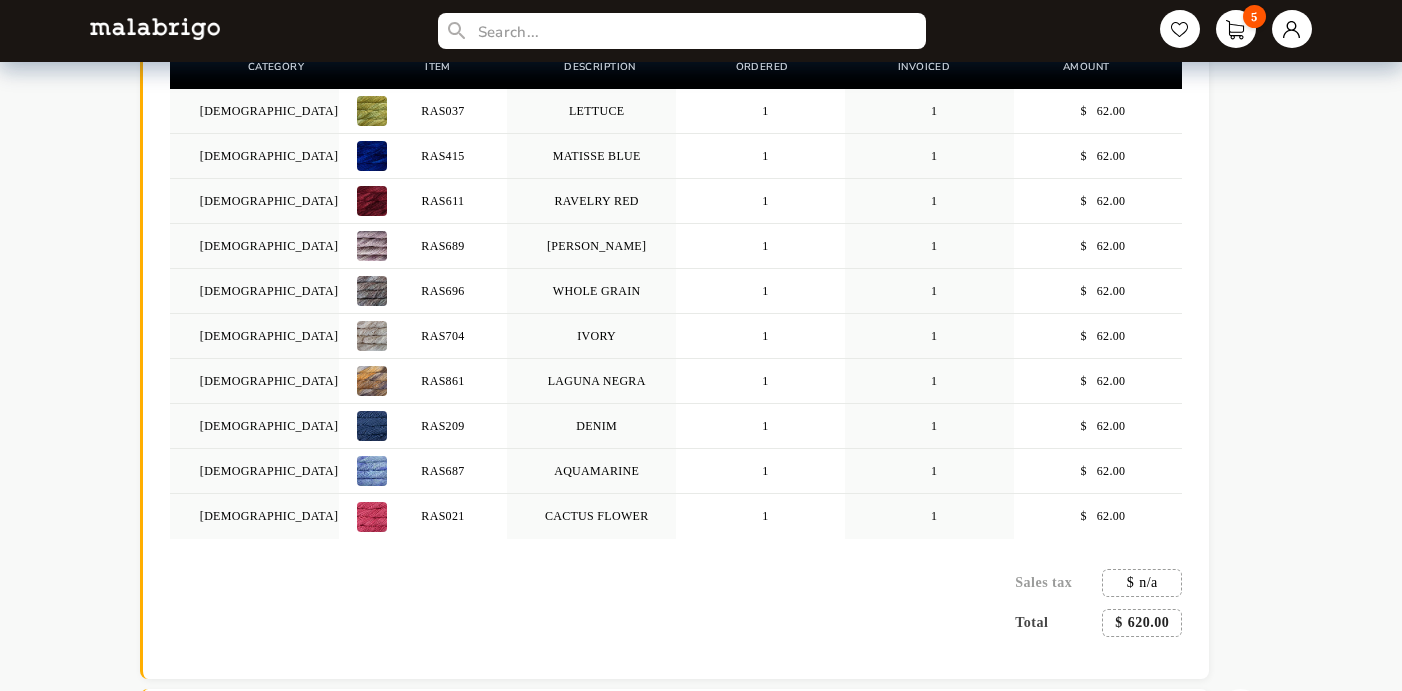 scroll, scrollTop: 0, scrollLeft: 0, axis: both 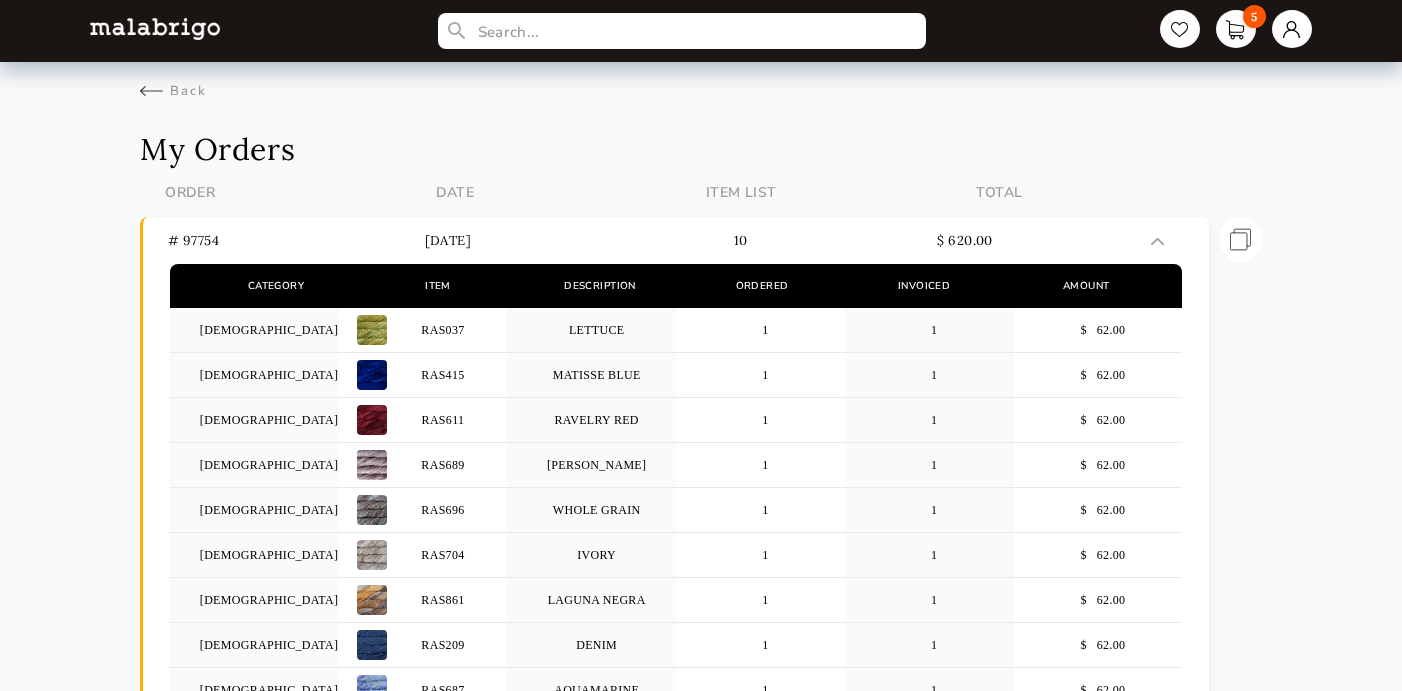 click on "5 Back My Orders ORDER DATE ITEM LIST TOTAL # 97754 [DATE] 10 $ 620.00 Category Item Description Ordered Invoiced Amount Rasta RAS037 LETTUCE 1 1 $   62.00 Rasta RAS415 MATISSE BLUE 1 1 $   62.00 Rasta RAS611 RAVELRY RED 1 1 $   62.00 Rasta RAS689 VALENTINA 1 1 $   62.00 Rasta RAS696 WHOLE GRAIN 1 1 $   62.00 Rasta RAS704 IVORY 1 1 $   62.00 Rasta RAS861 LAGUNA NEGRA 1 1 $   62.00 Rasta RAS209 DENIM 1 1 $   62.00 Rasta RAS687 AQUAMARINE 1 1 $   62.00 Rasta RAS021 CACTUS FLOWER 1 1 $   62.00 Sales tax $ n/a Total $ 620.00 Repeat order # 94241 [DATE] 7 $ 420.00 Category Item Description Ordered Invoiced Amount Rasta RAS209 DENIM 1 1 $   60.00 Rasta RAS010 FLUO 1 2 $   60.00 Rasta RAS035 [PERSON_NAME] OCHRE 1 1 $   60.00 Rasta RAS037 LETTUCE 1 1 $   60.00 Rasta RAS704 IVORY 1 2 $   60.00 Rasta RAS708 CUCUMBER 1 1 $   60.00 Rasta RAS611 RAVELRY RED 1 1 $   60.00 Sales tax $ n/a Total $ 420.00 Repeat order # 93597 [DATE] 8 $ 480.00 Category Item Description Ordered Invoiced Amount Rasta RAS021 CACTUS FLOWER 1" at bounding box center [701, 1254] 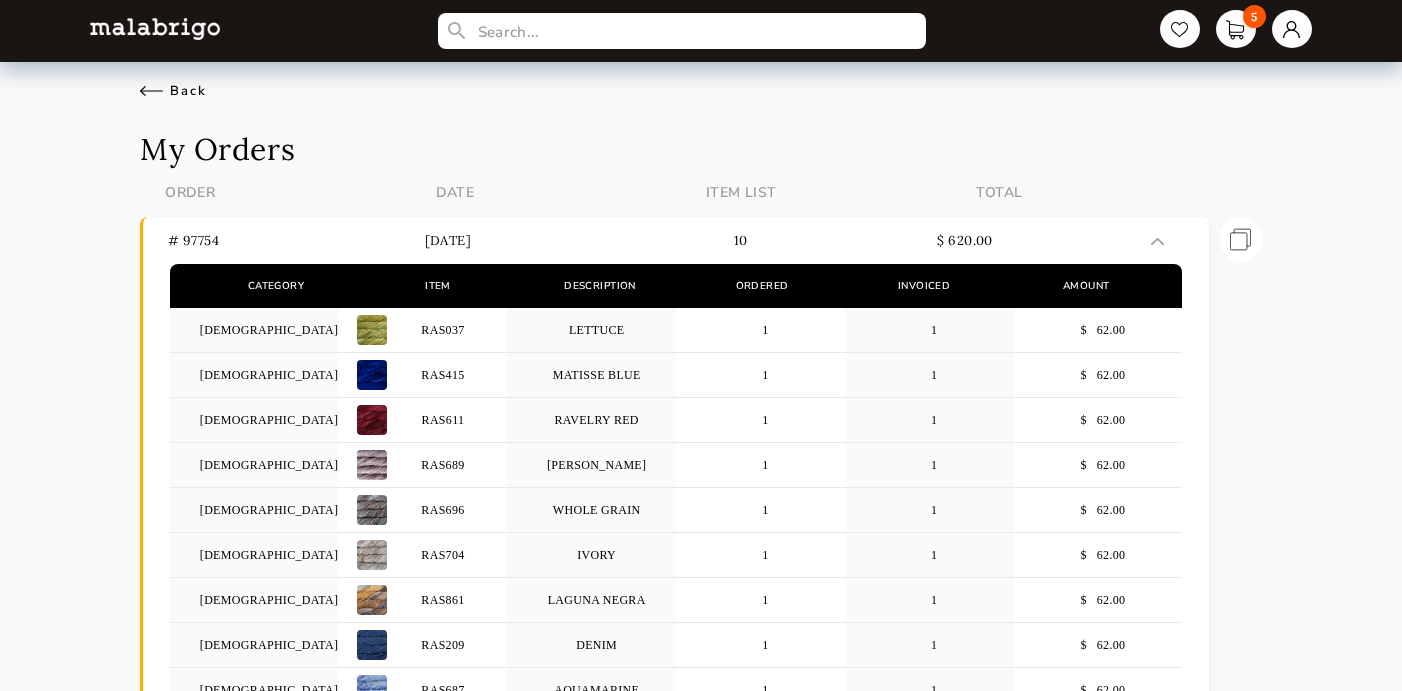 click on "Back" at bounding box center [173, 91] 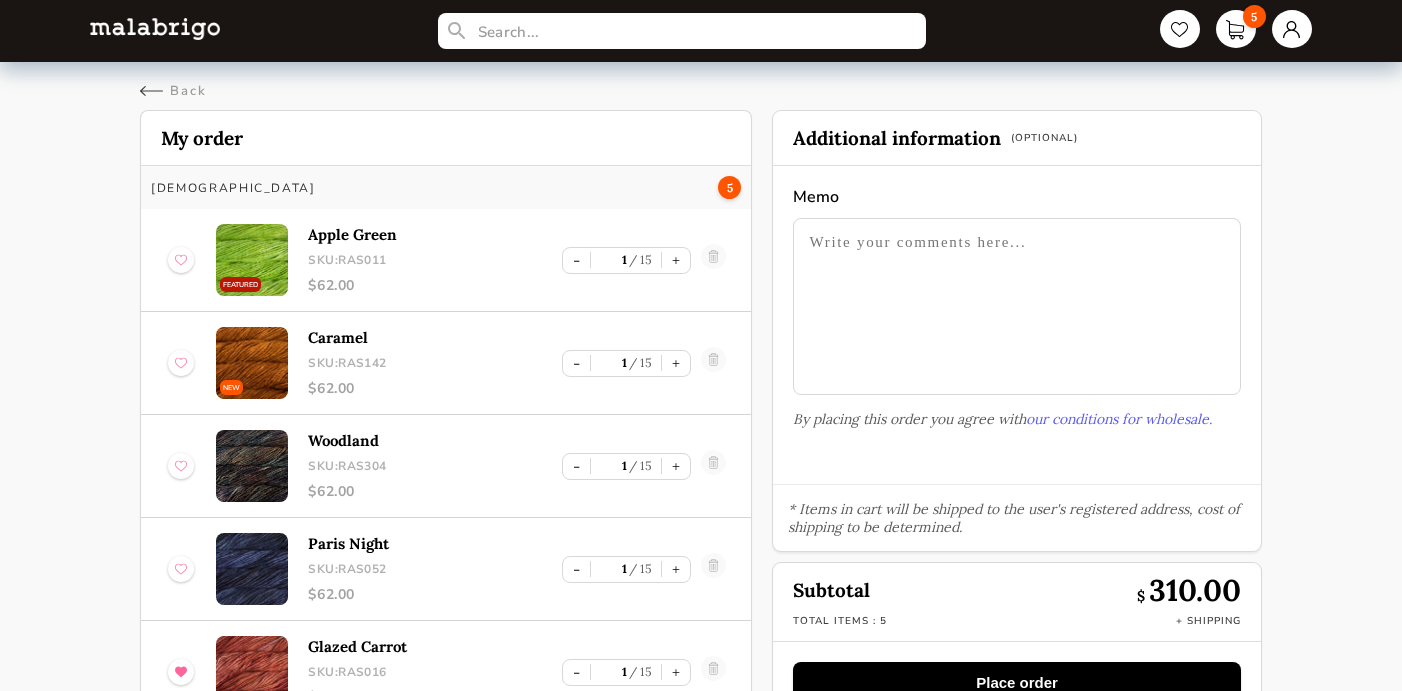 scroll, scrollTop: 55, scrollLeft: 0, axis: vertical 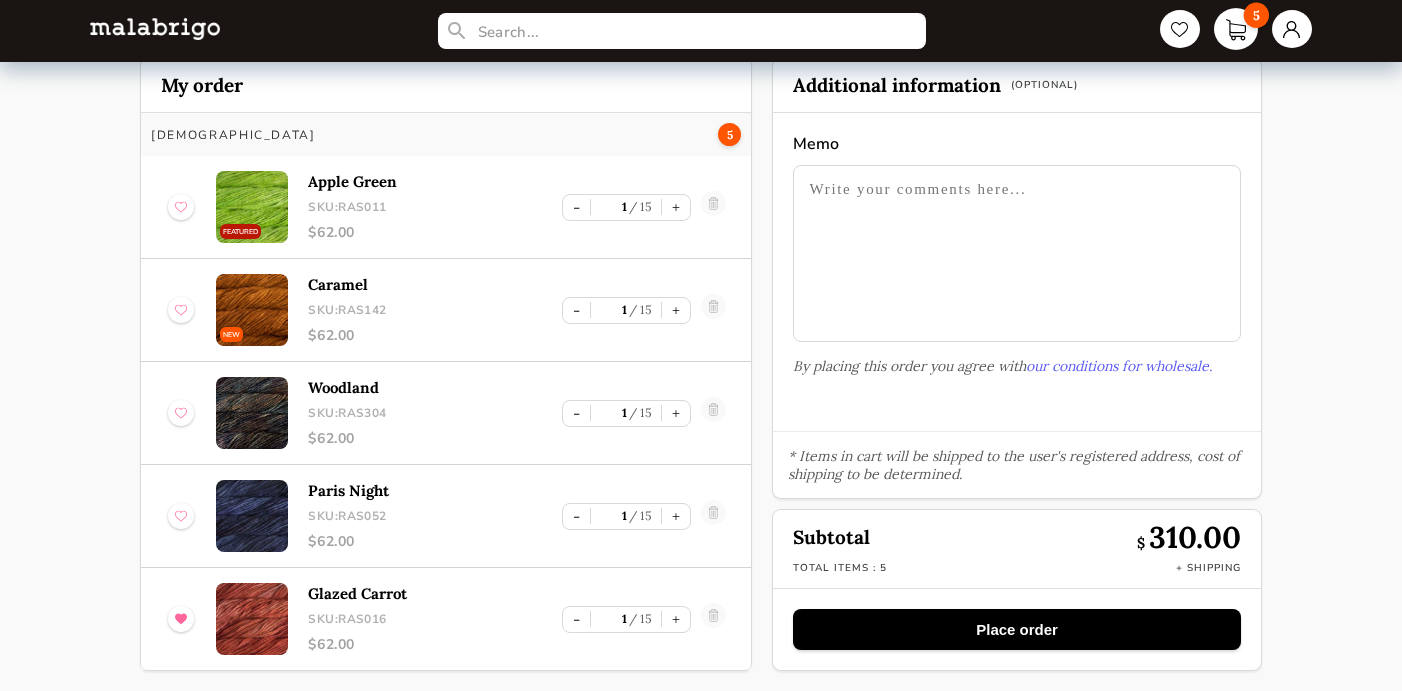 click on "5" at bounding box center (1236, 29) 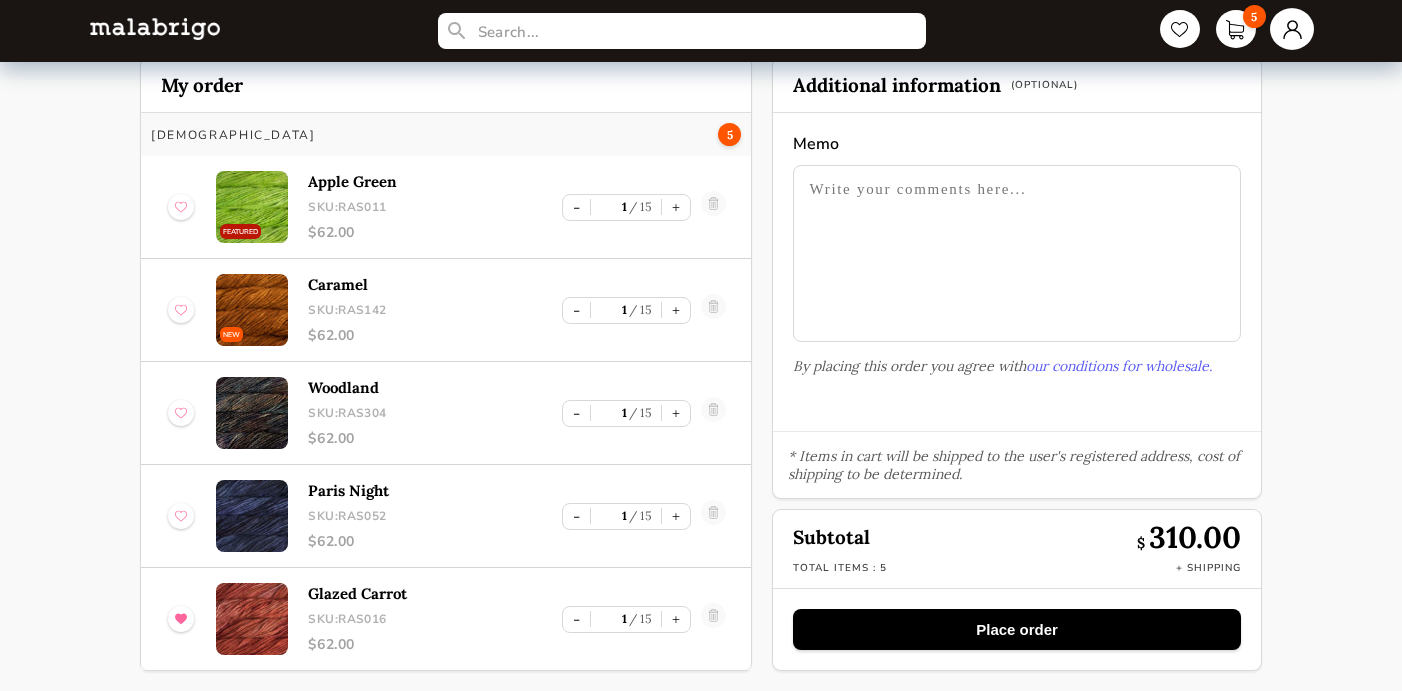 click at bounding box center [1292, 29] 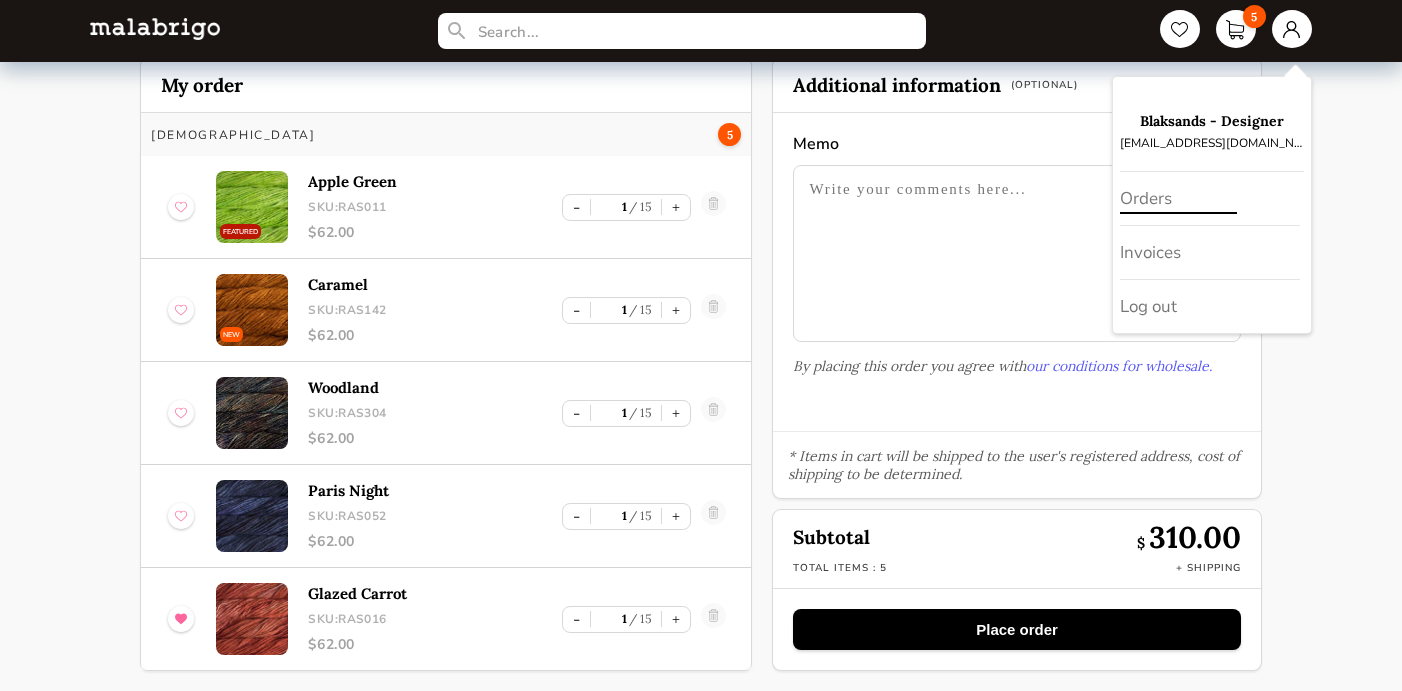 click on "Orders" at bounding box center [1210, 199] 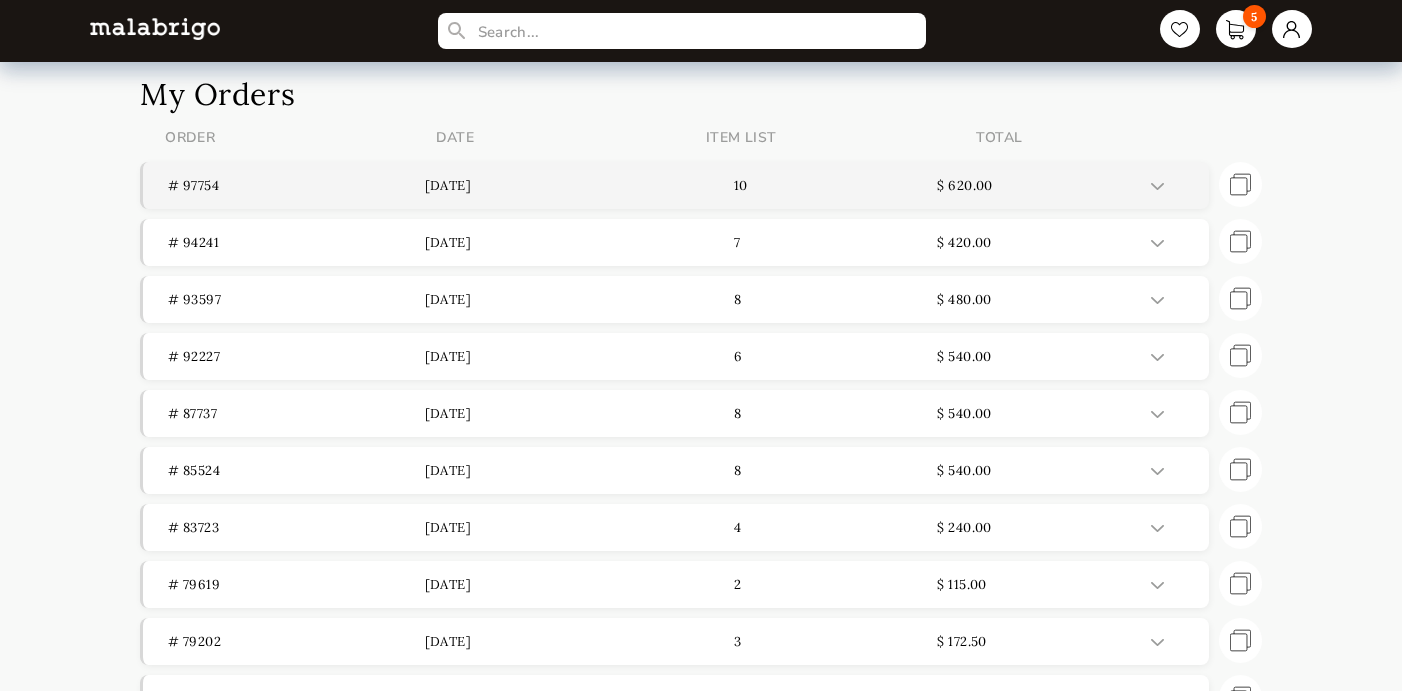 click on "# 97754 [DATE] 10 $ 620.00" at bounding box center (676, 185) 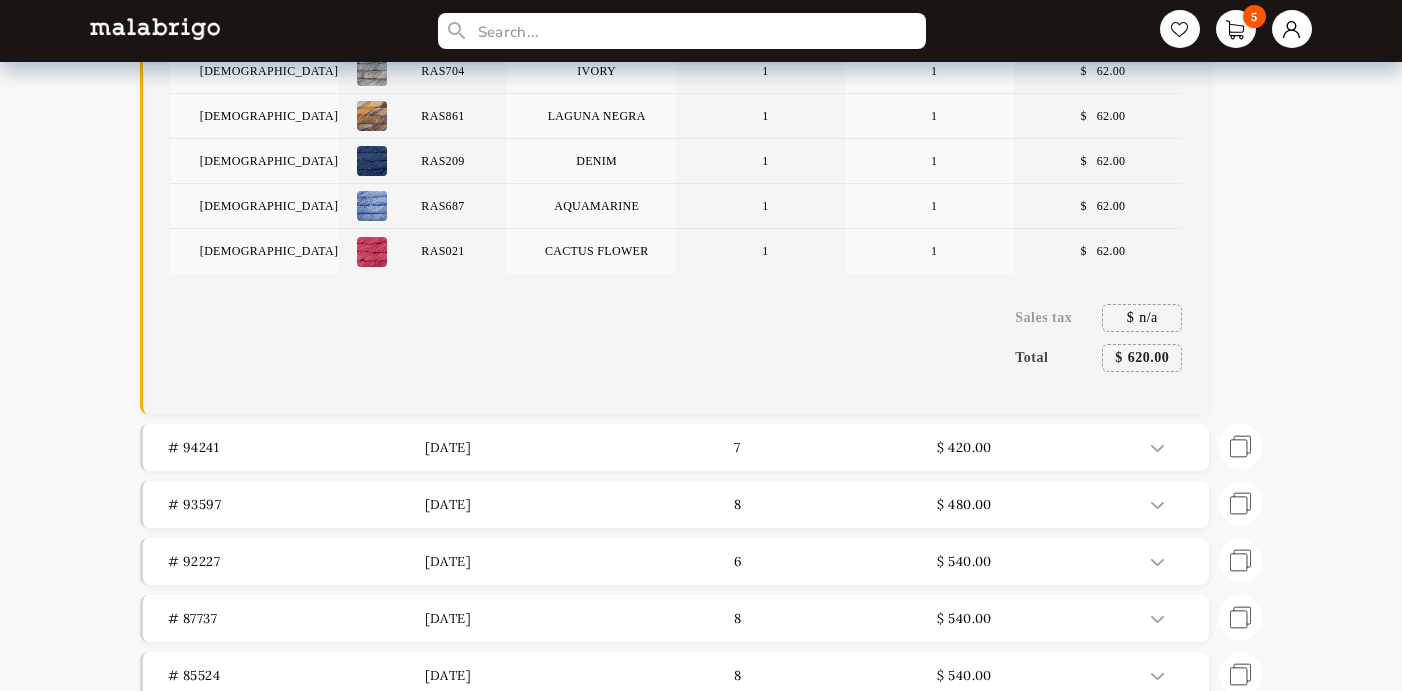 scroll, scrollTop: 667, scrollLeft: 0, axis: vertical 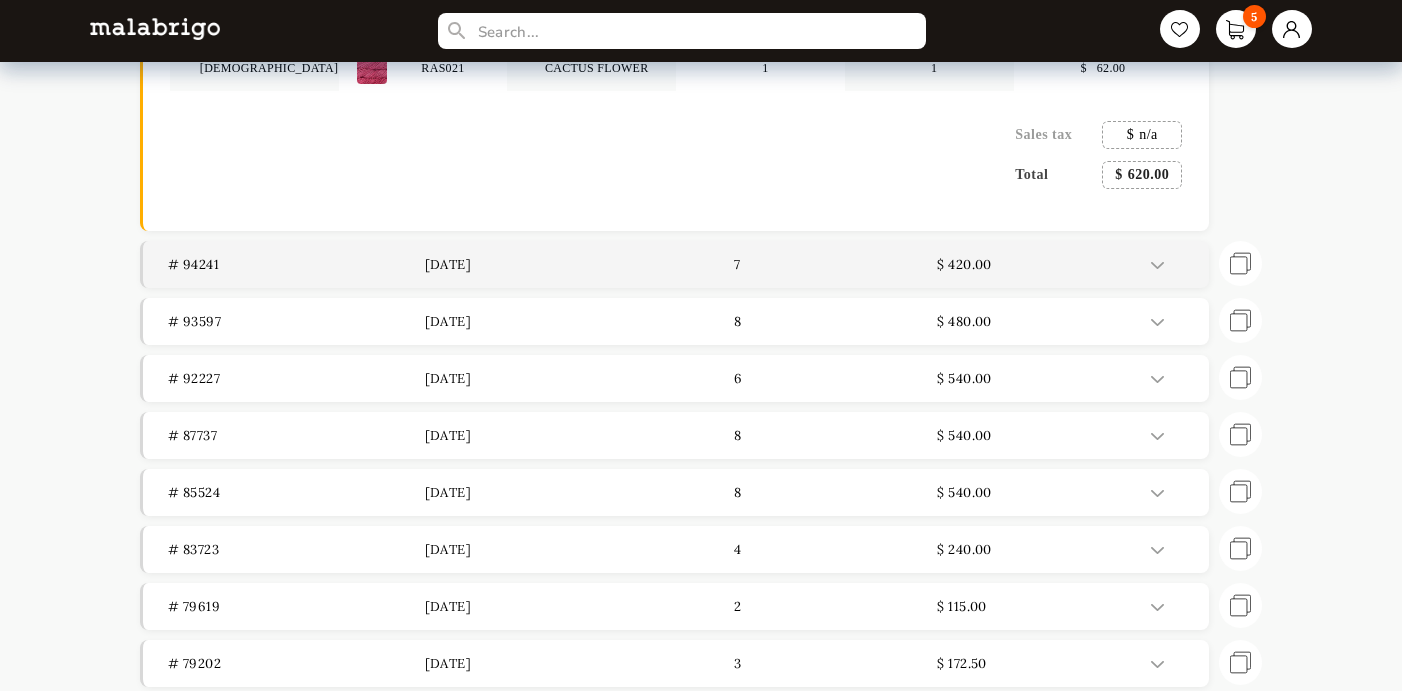 click on "7" at bounding box center (809, 264) 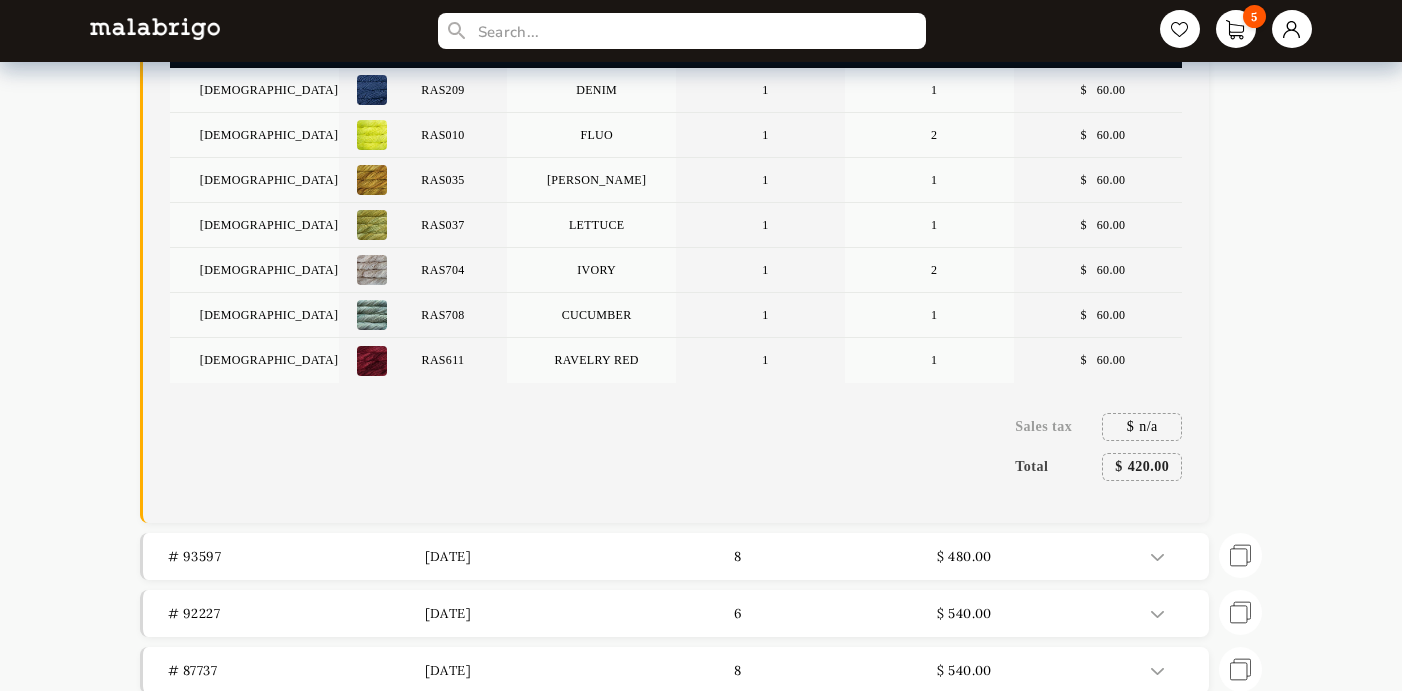scroll, scrollTop: 1069, scrollLeft: 0, axis: vertical 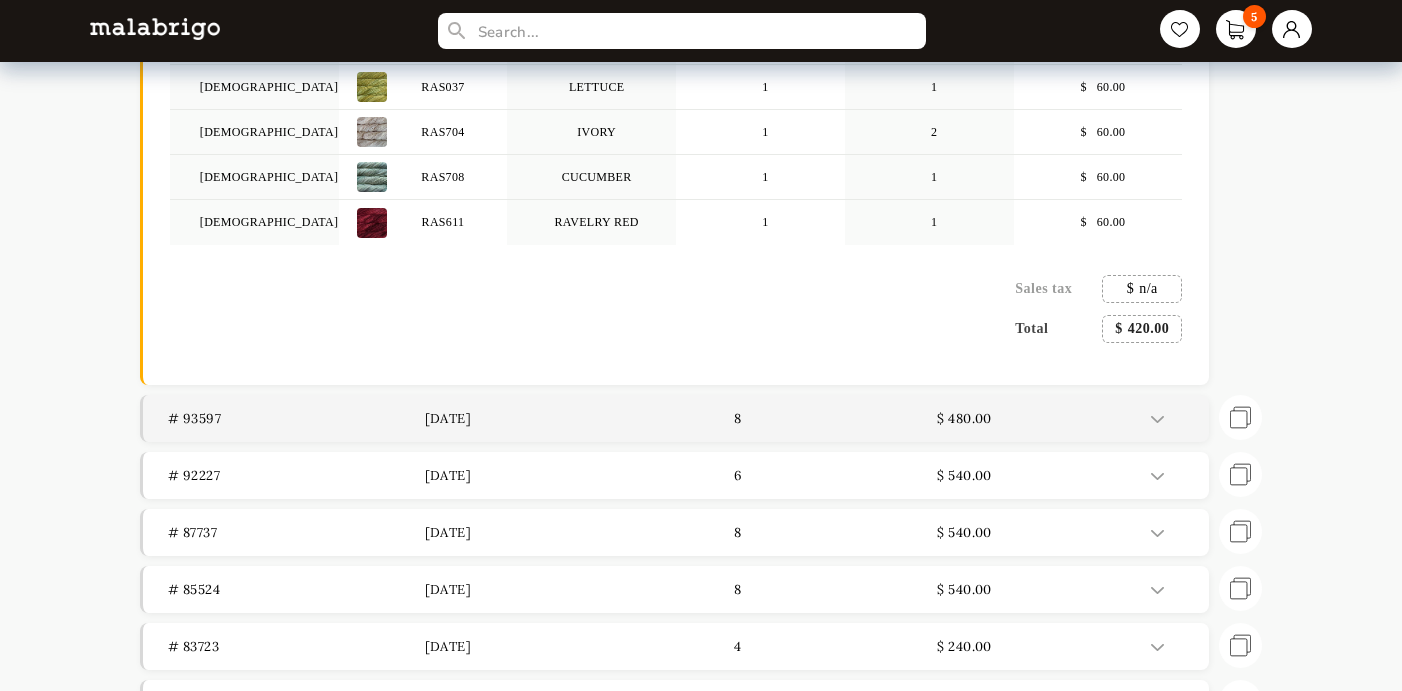 click on "8" at bounding box center (809, 418) 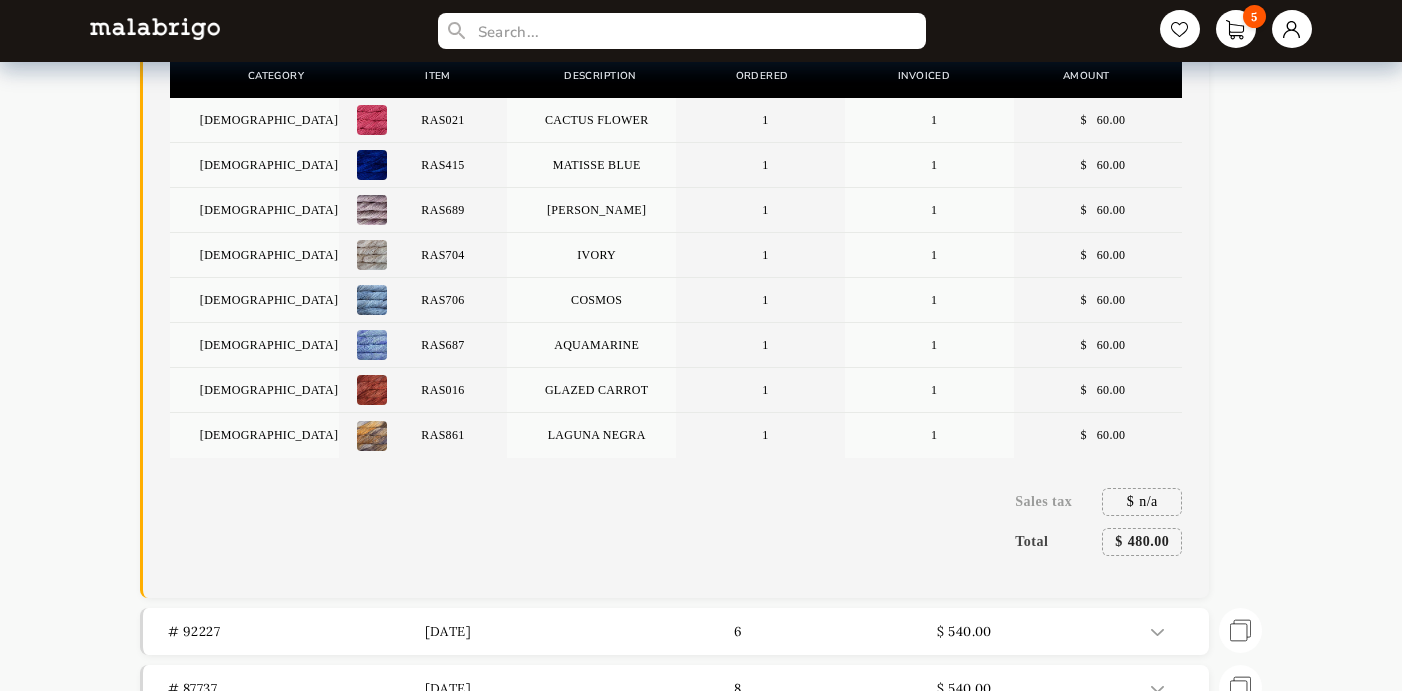 scroll, scrollTop: 1544, scrollLeft: 0, axis: vertical 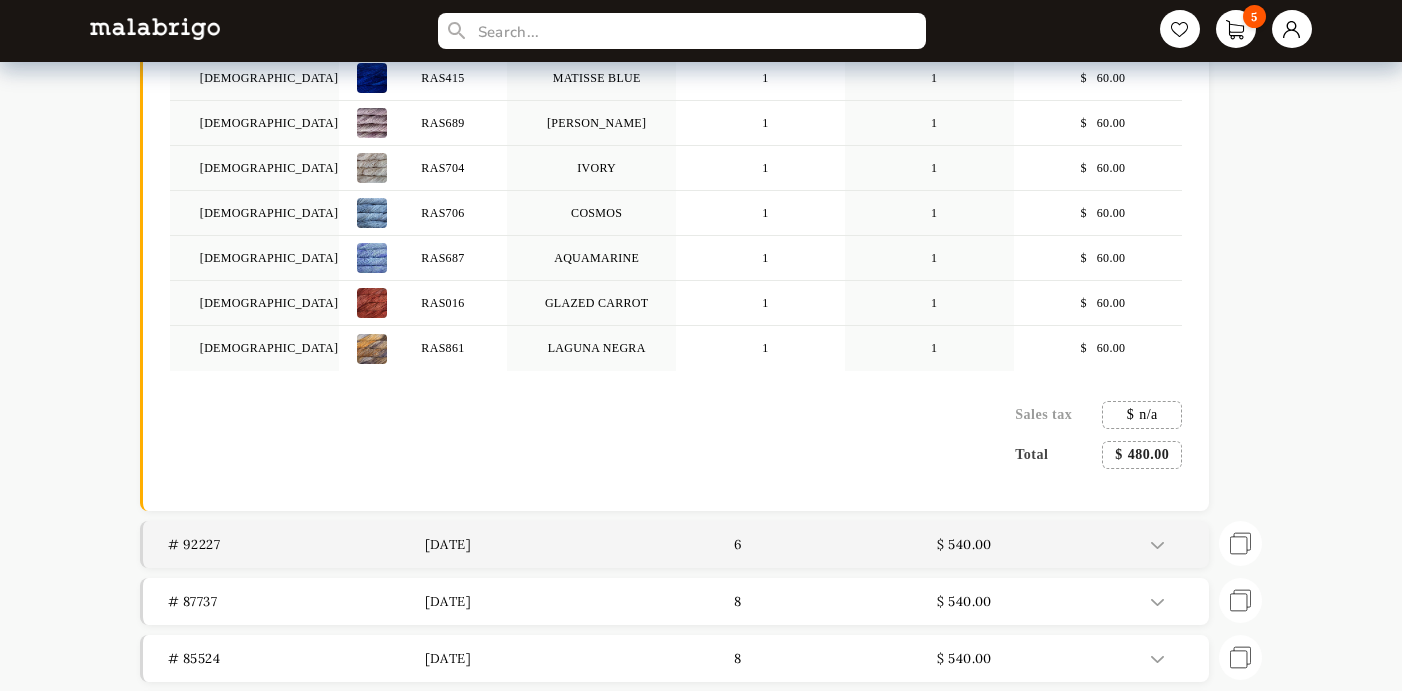 click on "6" at bounding box center (809, 544) 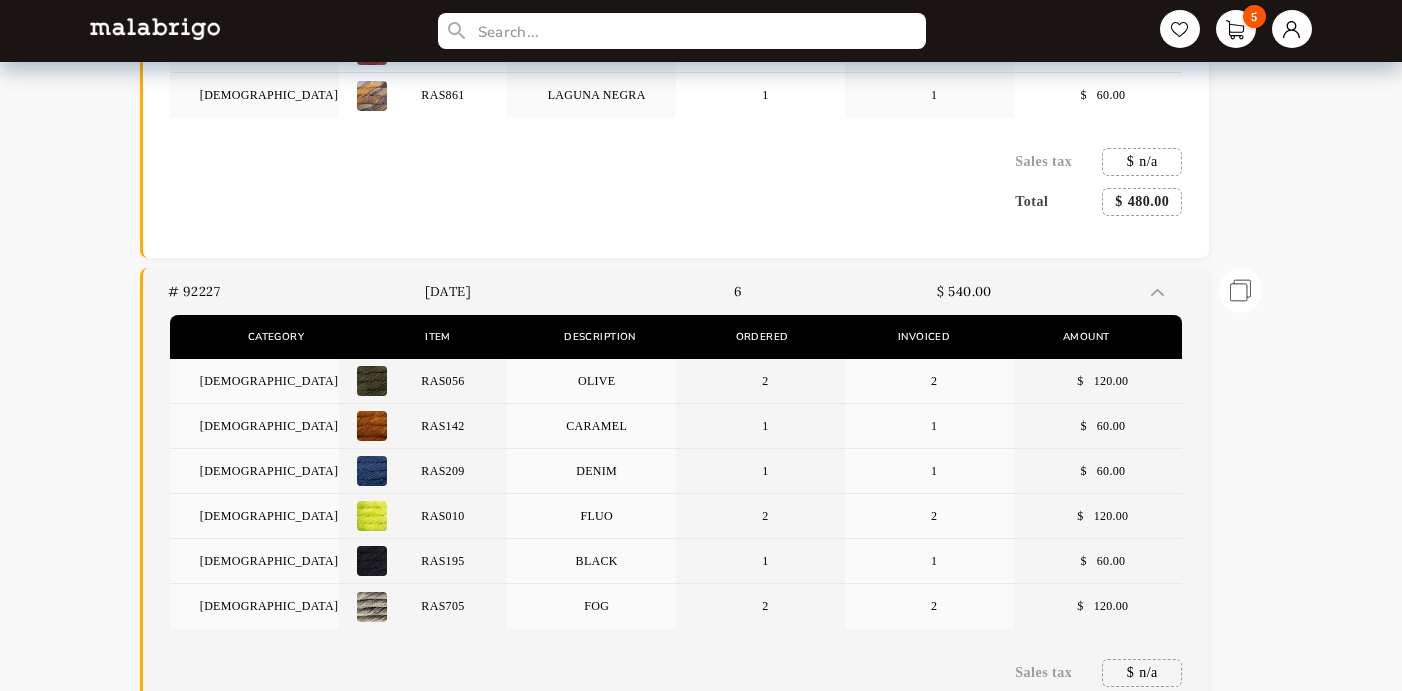 scroll, scrollTop: 2070, scrollLeft: 0, axis: vertical 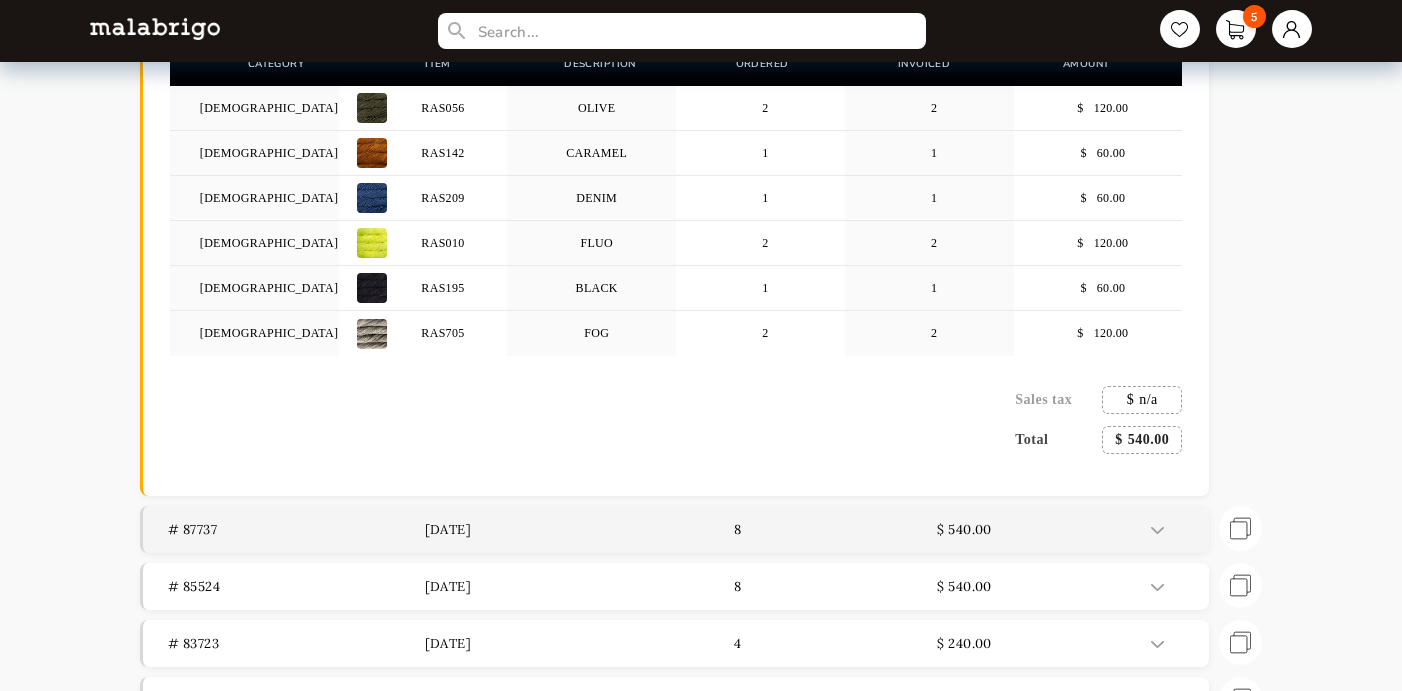 click on "8" at bounding box center [809, 529] 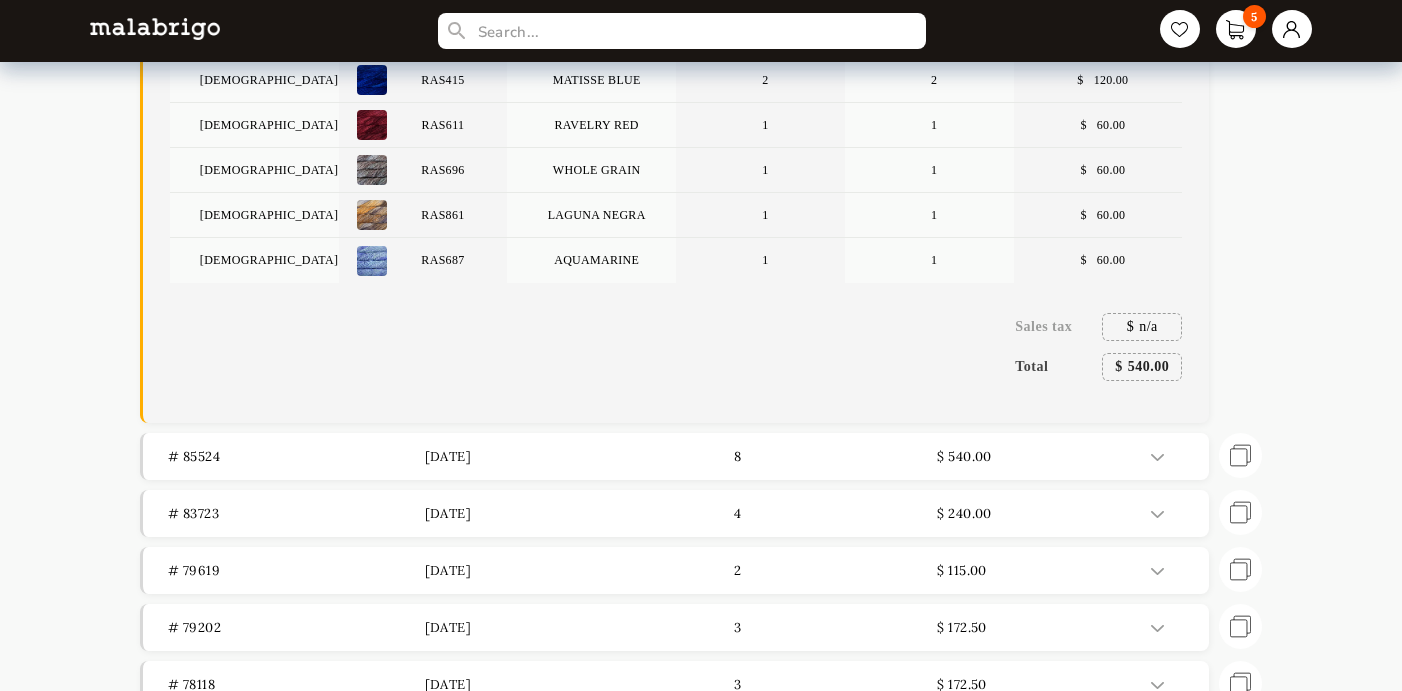 scroll, scrollTop: 2786, scrollLeft: 0, axis: vertical 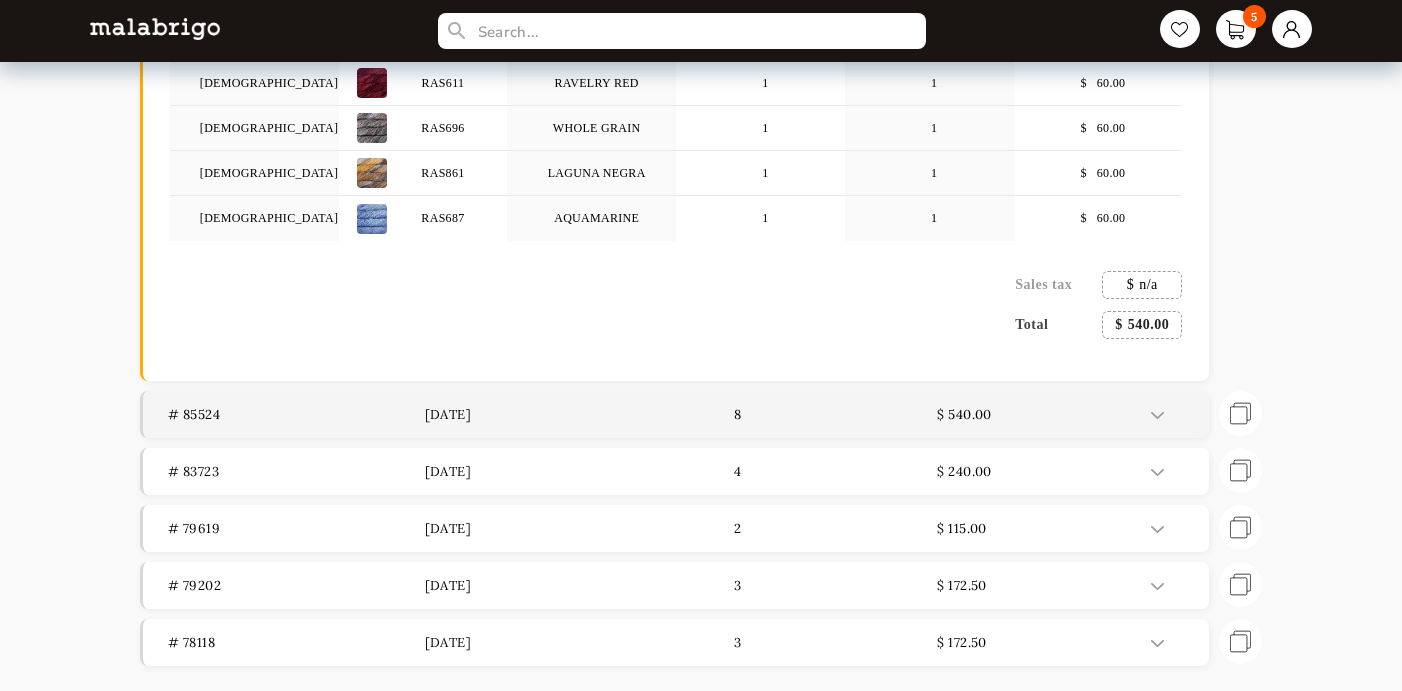 click on "# 85524 [DATE] 8 $ 540.00" at bounding box center [676, 414] 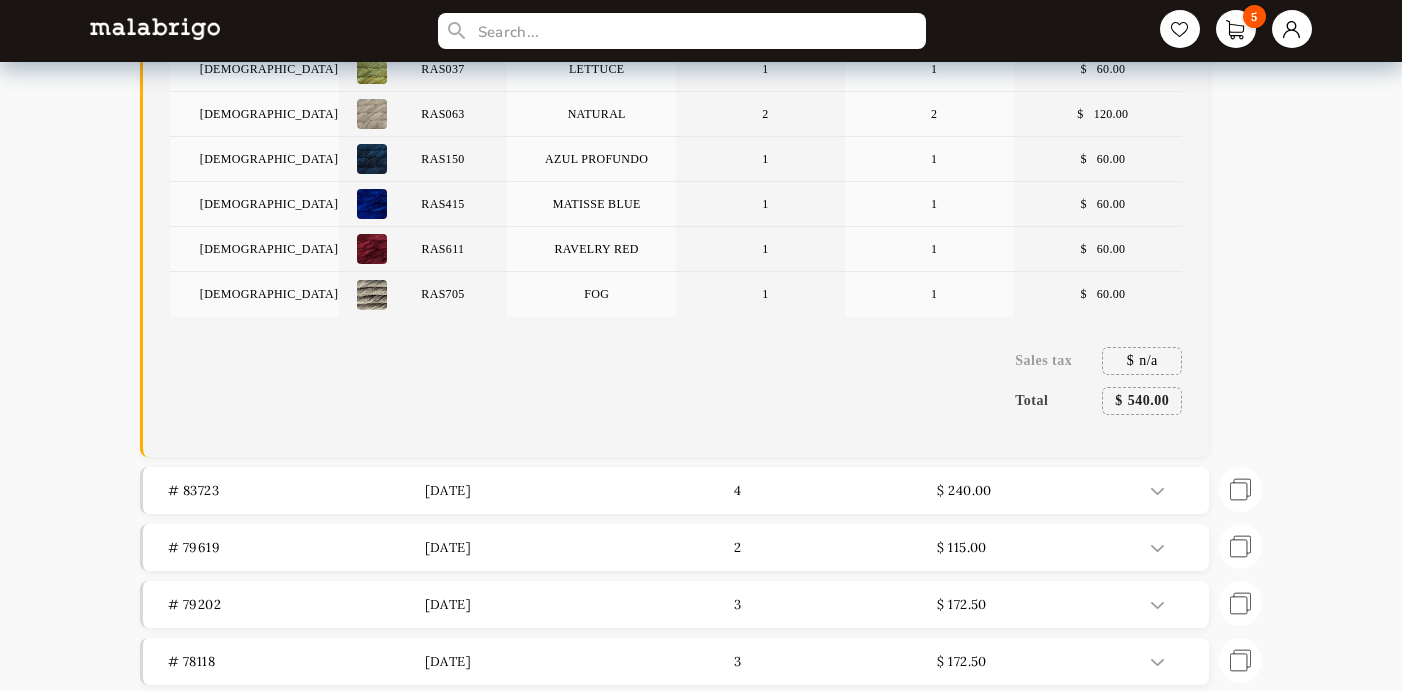 scroll, scrollTop: 3386, scrollLeft: 0, axis: vertical 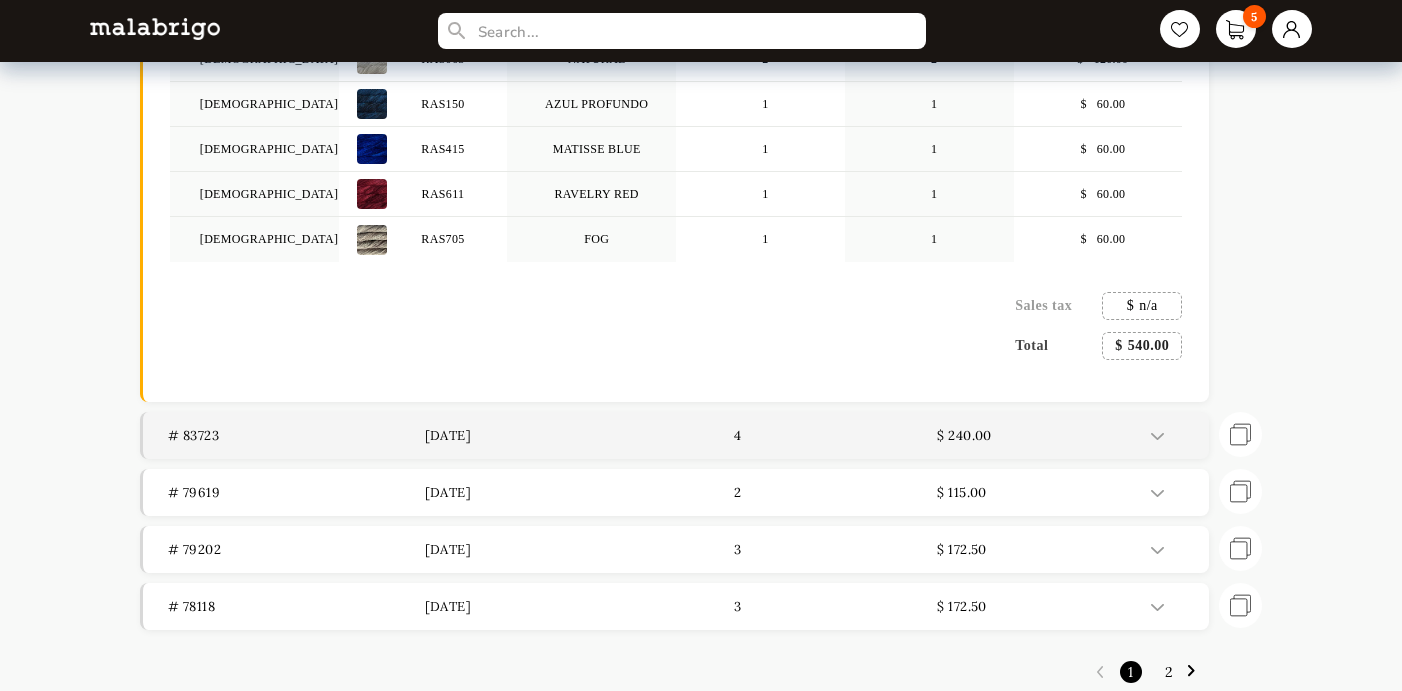 click on "4" at bounding box center (809, 435) 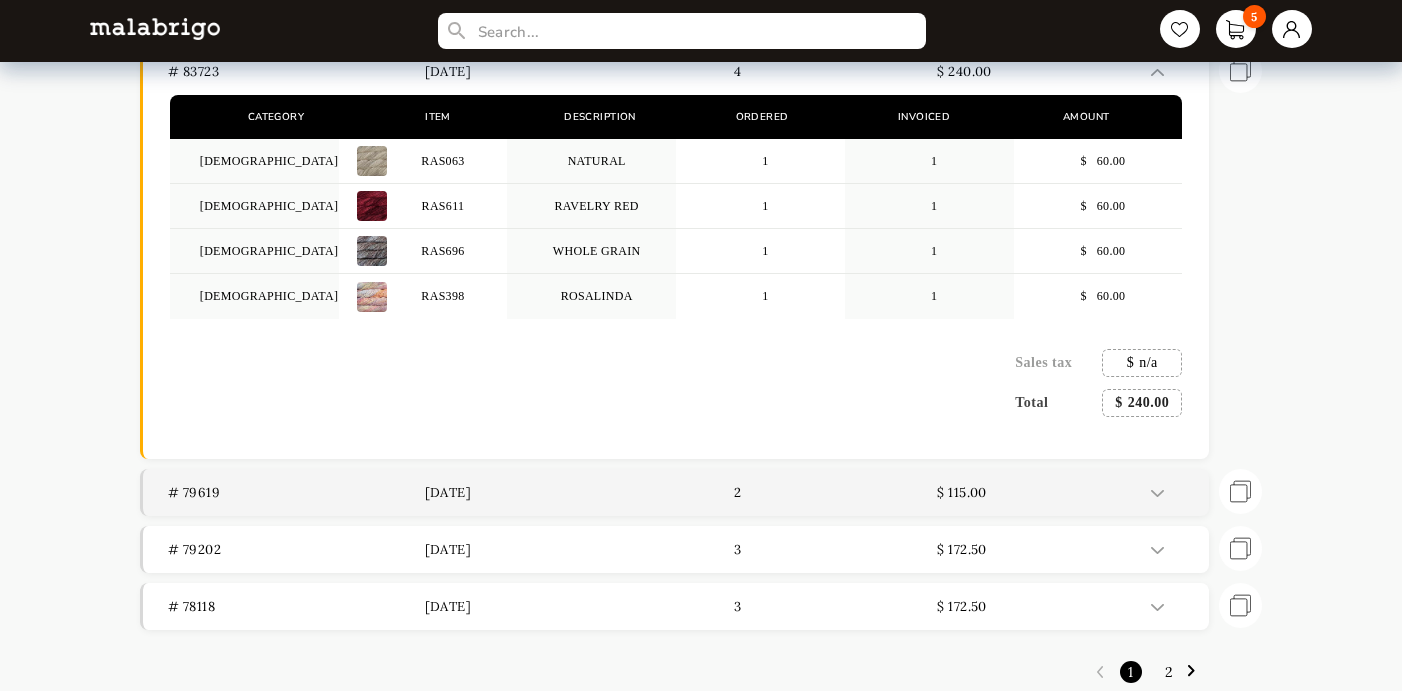 click on "2" at bounding box center (809, 492) 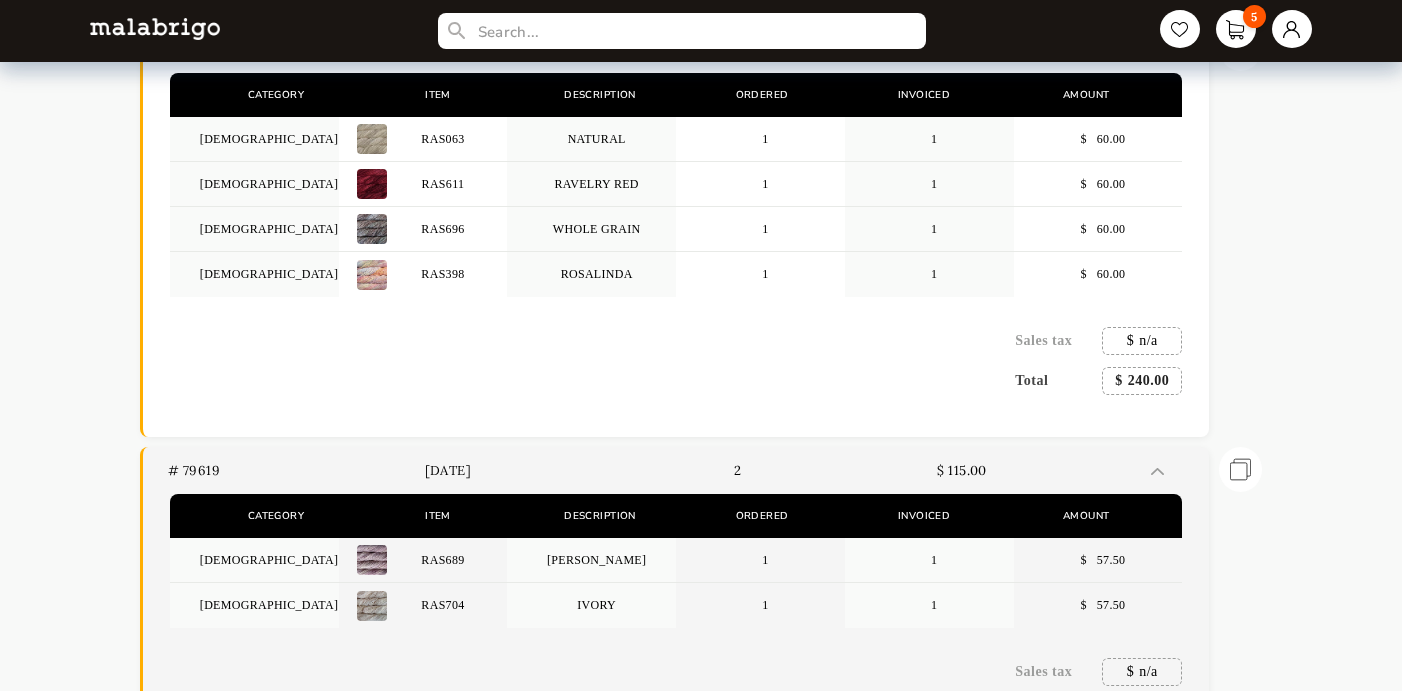 scroll, scrollTop: 4028, scrollLeft: 0, axis: vertical 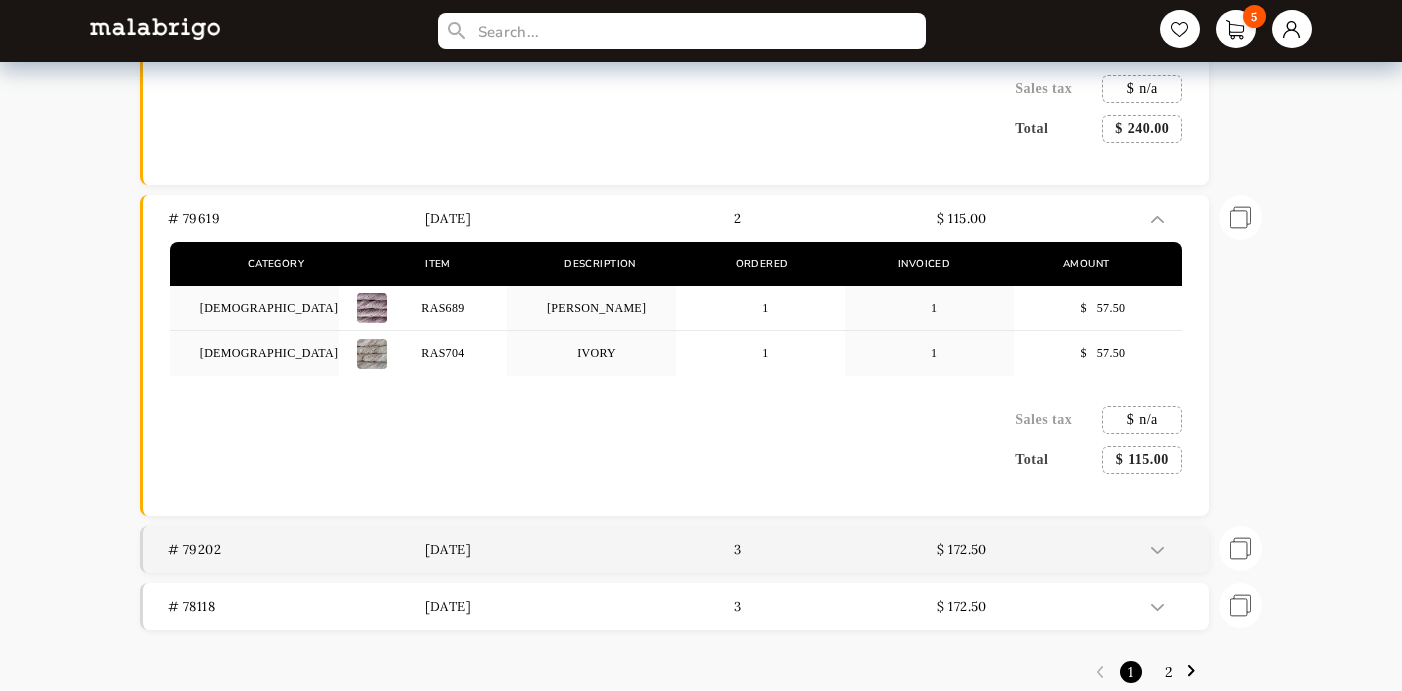 click on "3" at bounding box center (809, 549) 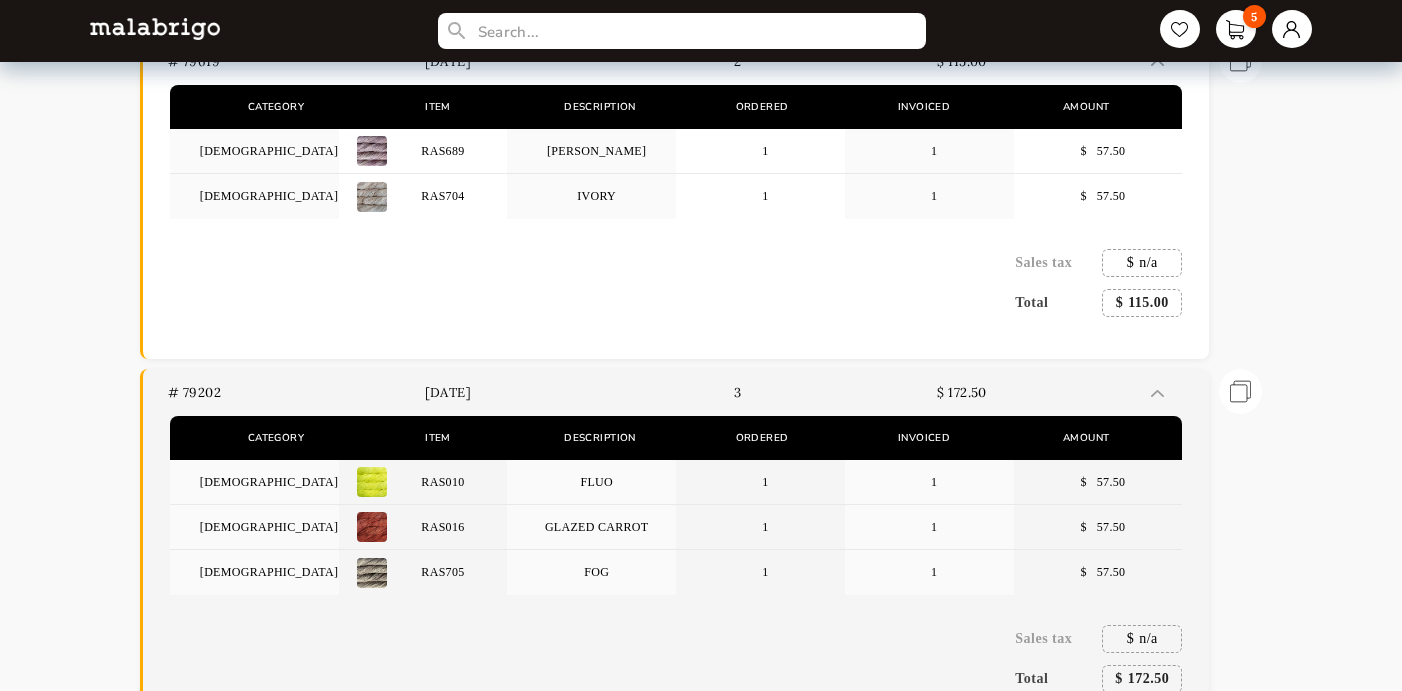 scroll, scrollTop: 4349, scrollLeft: 0, axis: vertical 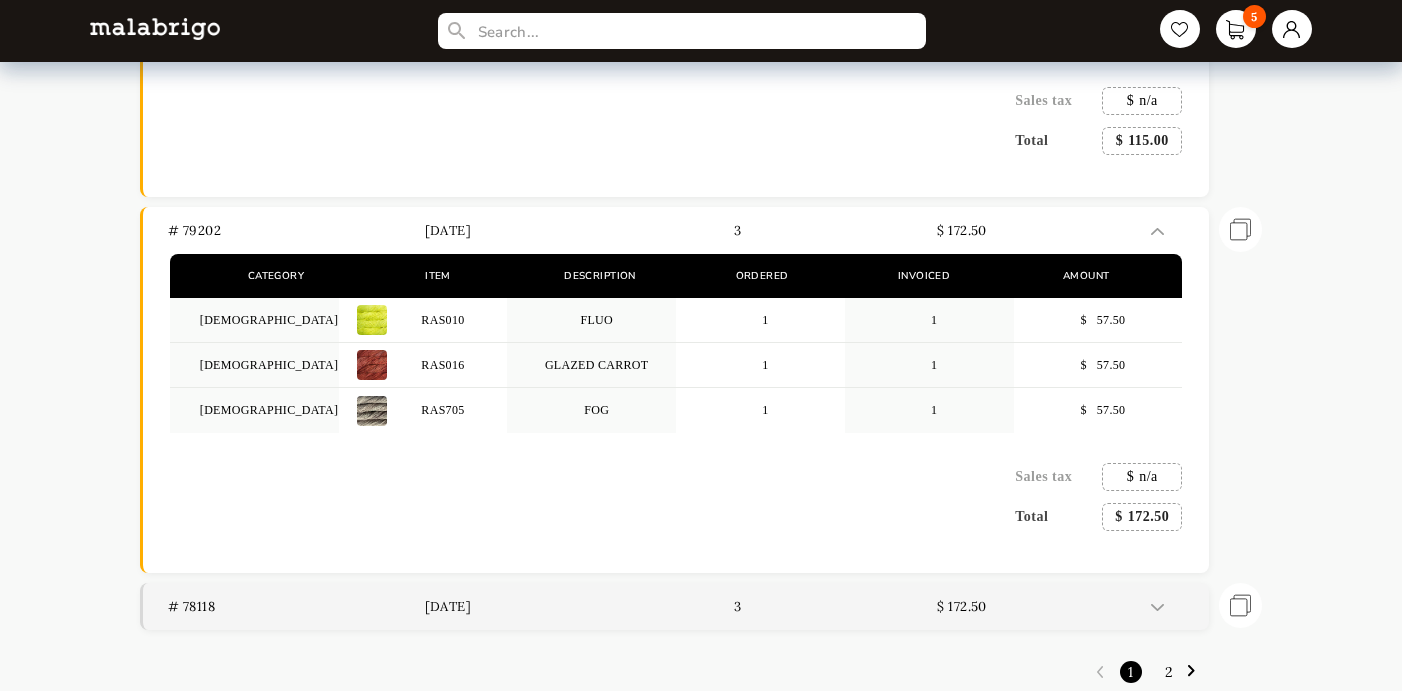 click on "3" at bounding box center (809, 606) 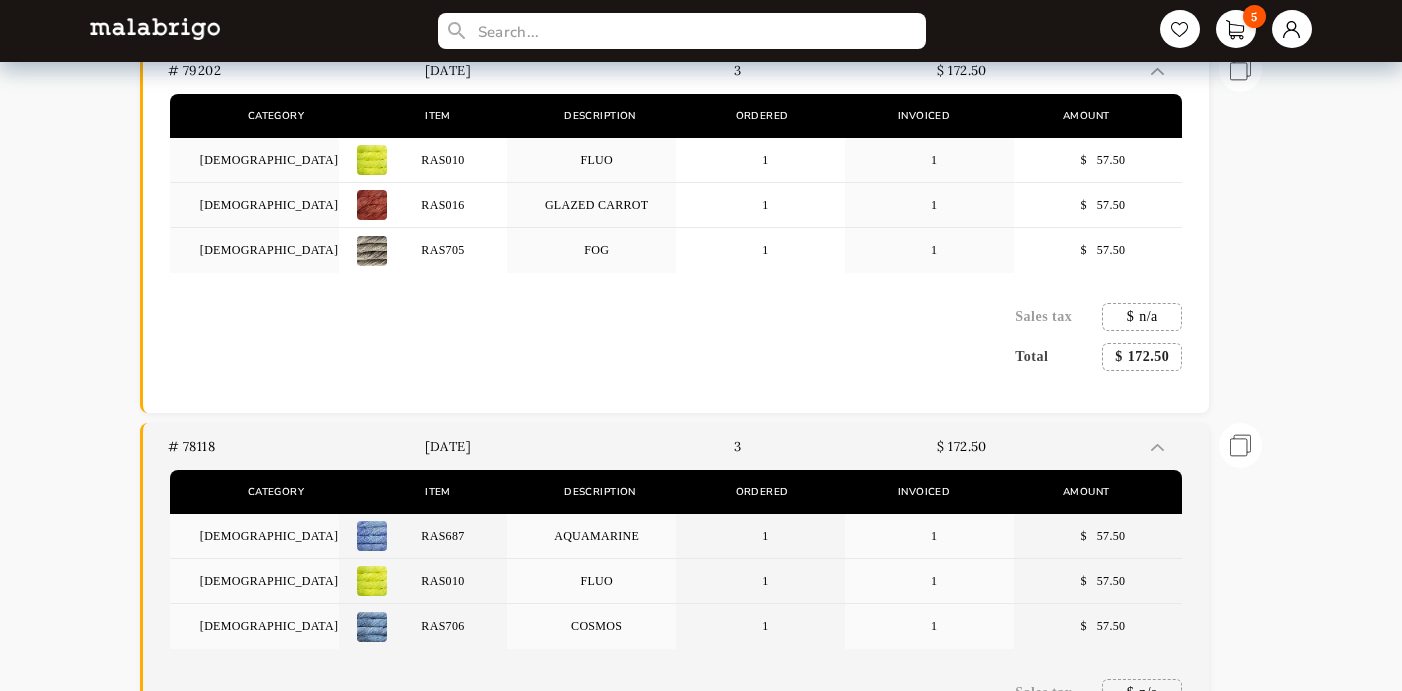 scroll, scrollTop: 4670, scrollLeft: 0, axis: vertical 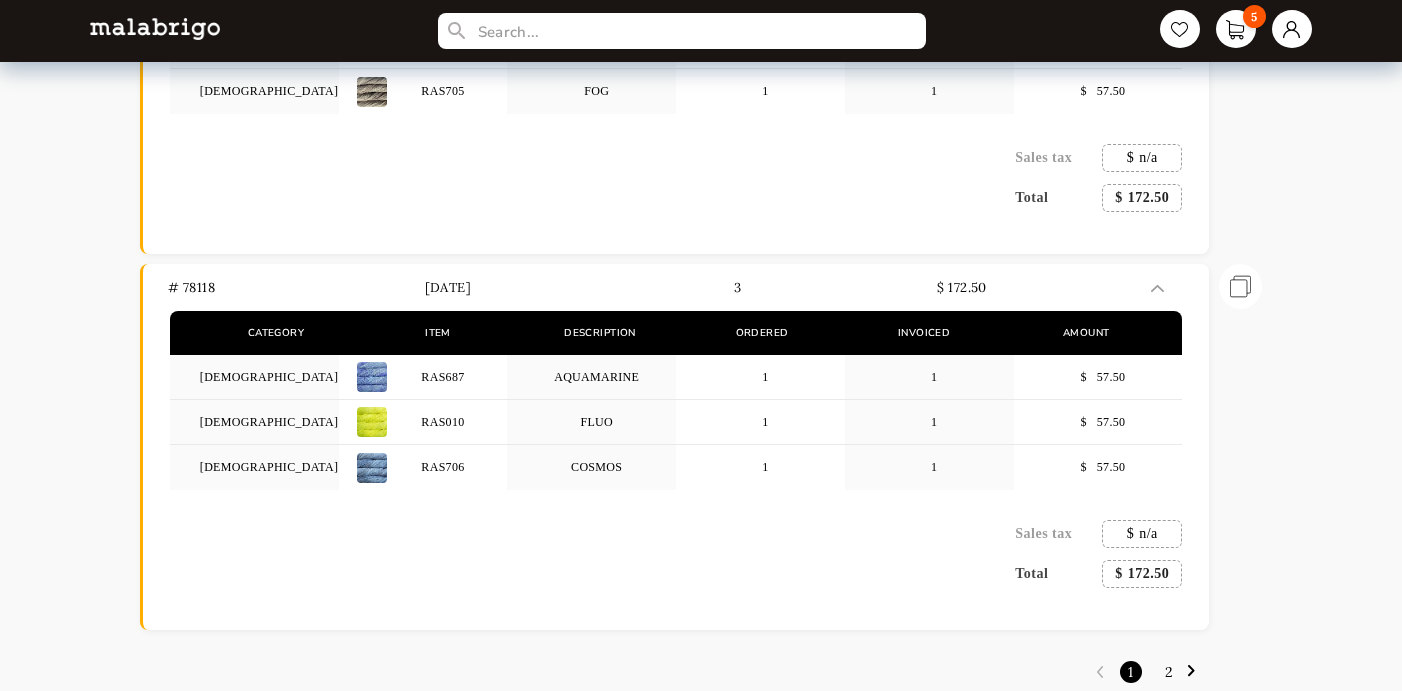 click on "2" at bounding box center [1169, 672] 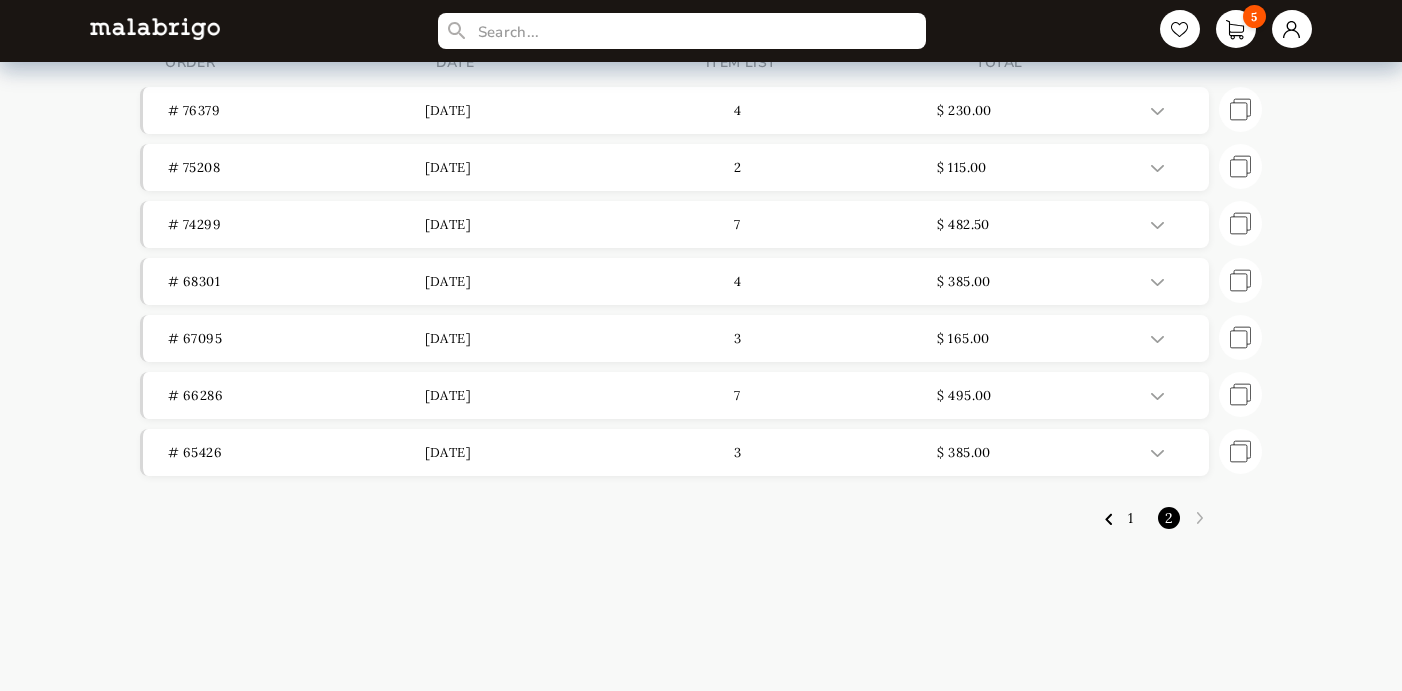 scroll, scrollTop: 0, scrollLeft: 0, axis: both 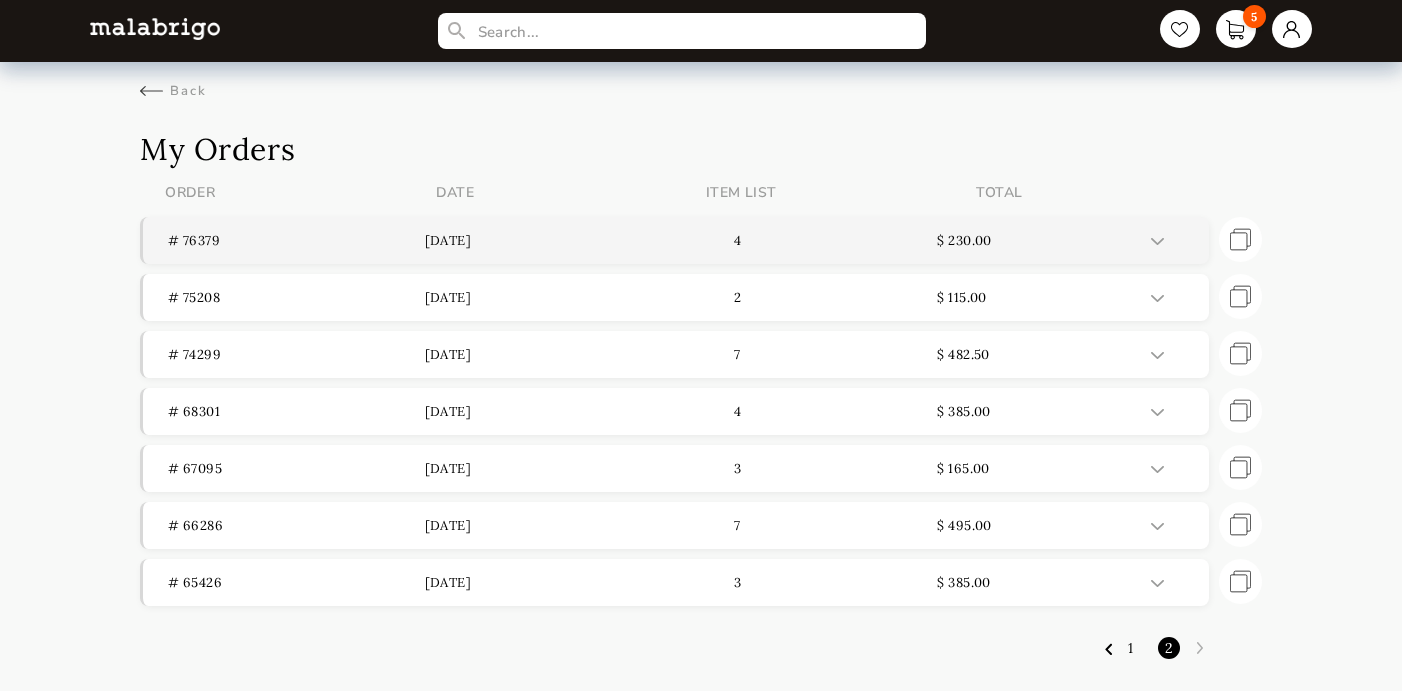 click on "4" at bounding box center (809, 240) 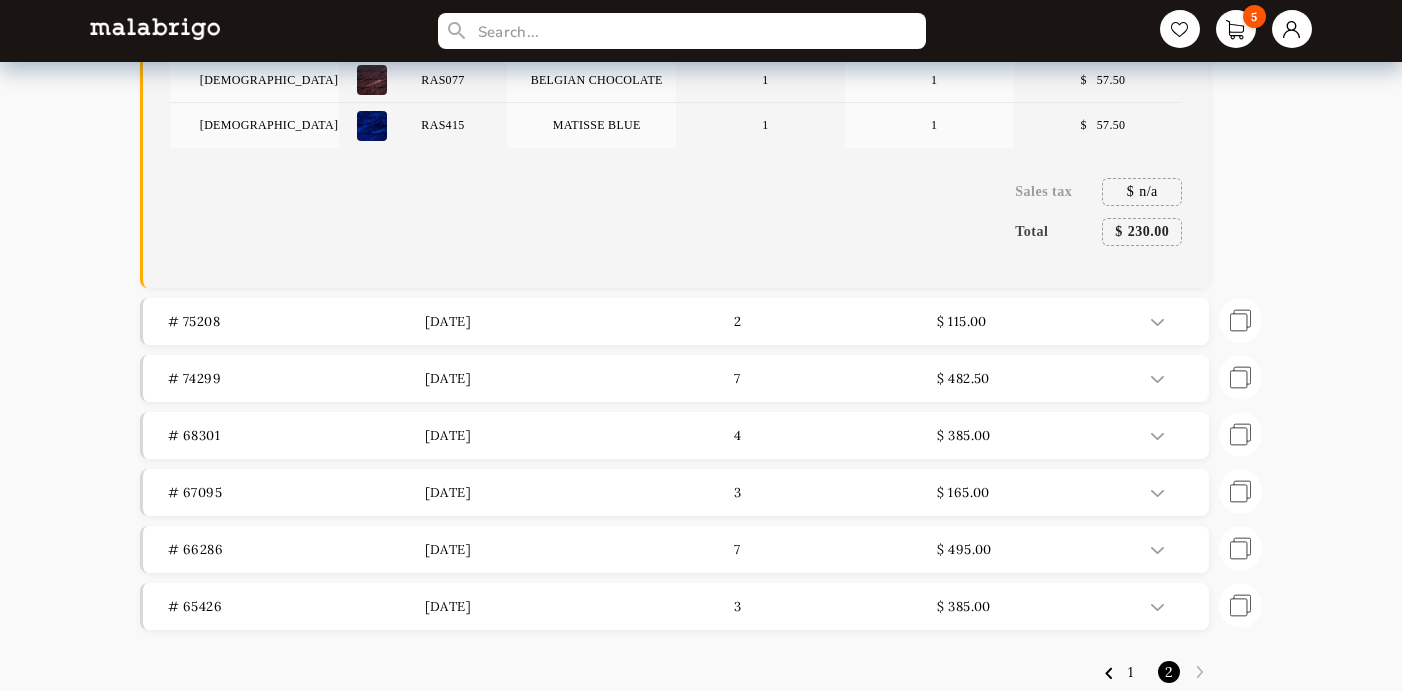 scroll, scrollTop: 348, scrollLeft: 0, axis: vertical 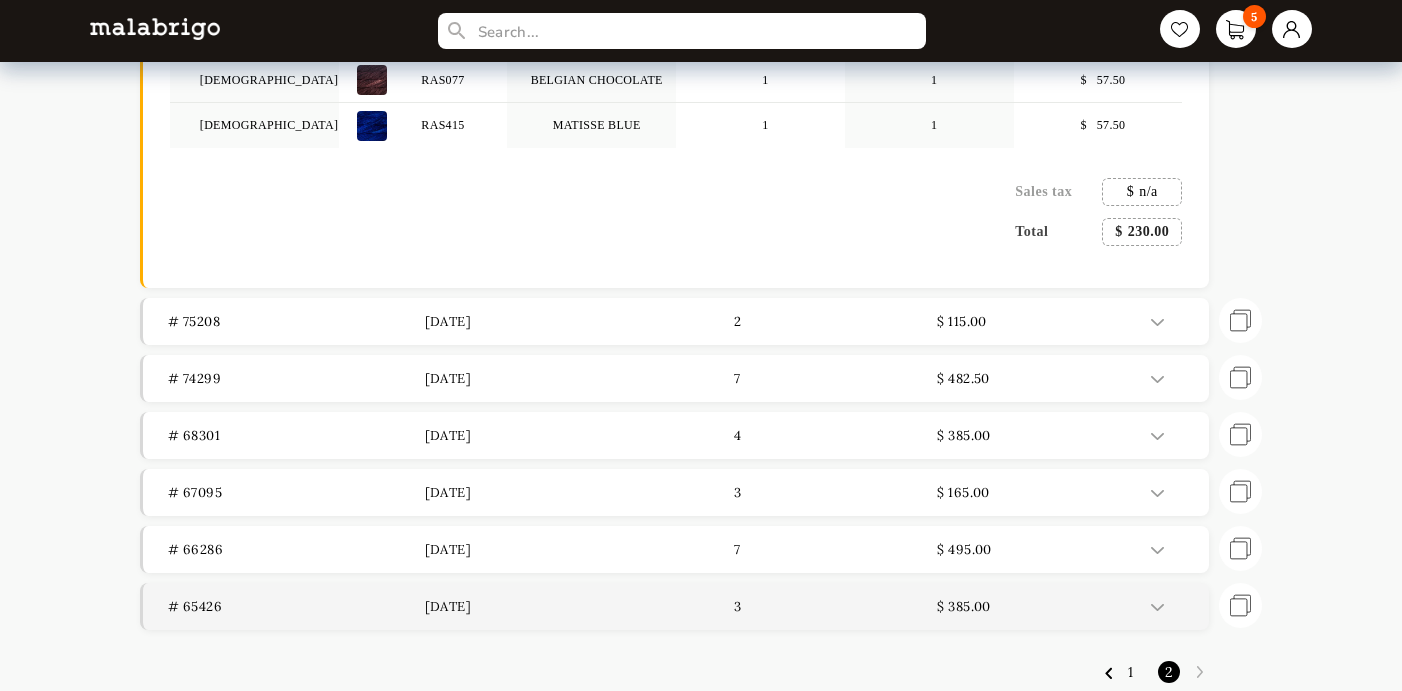 click on "3" at bounding box center [809, 606] 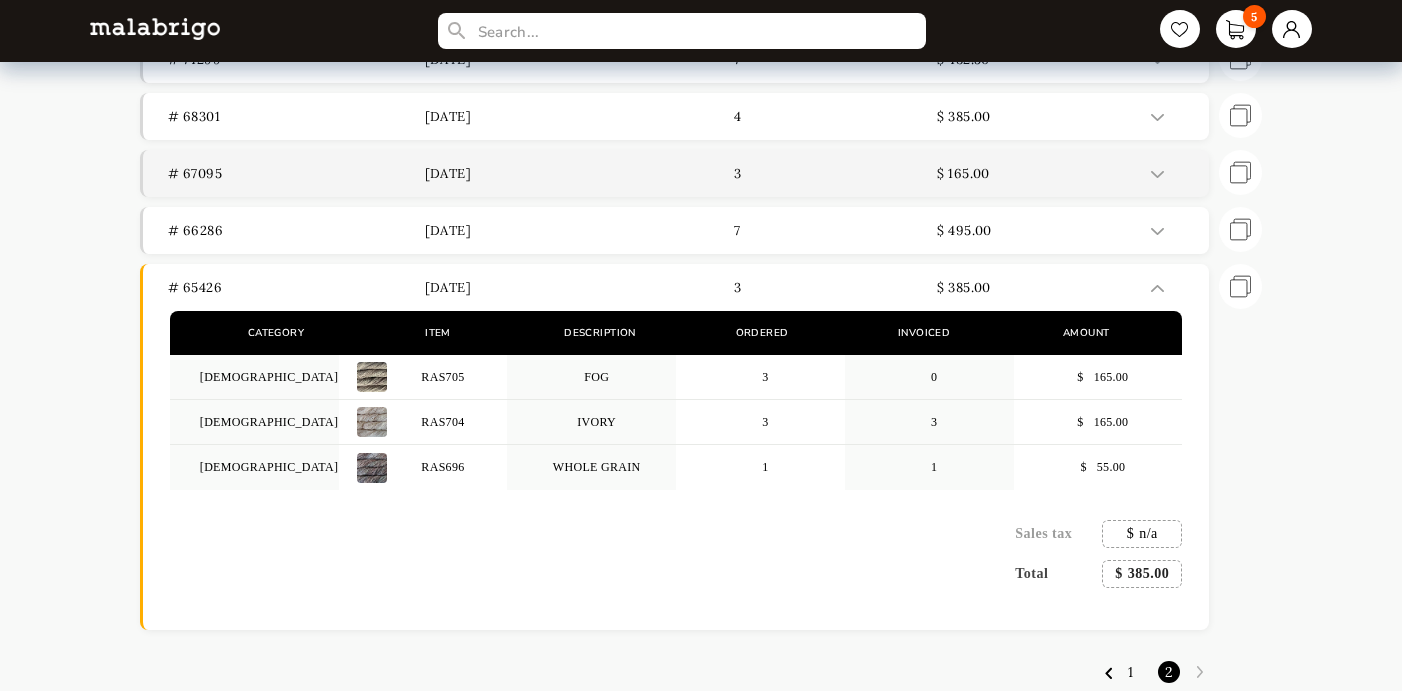 scroll, scrollTop: 0, scrollLeft: 0, axis: both 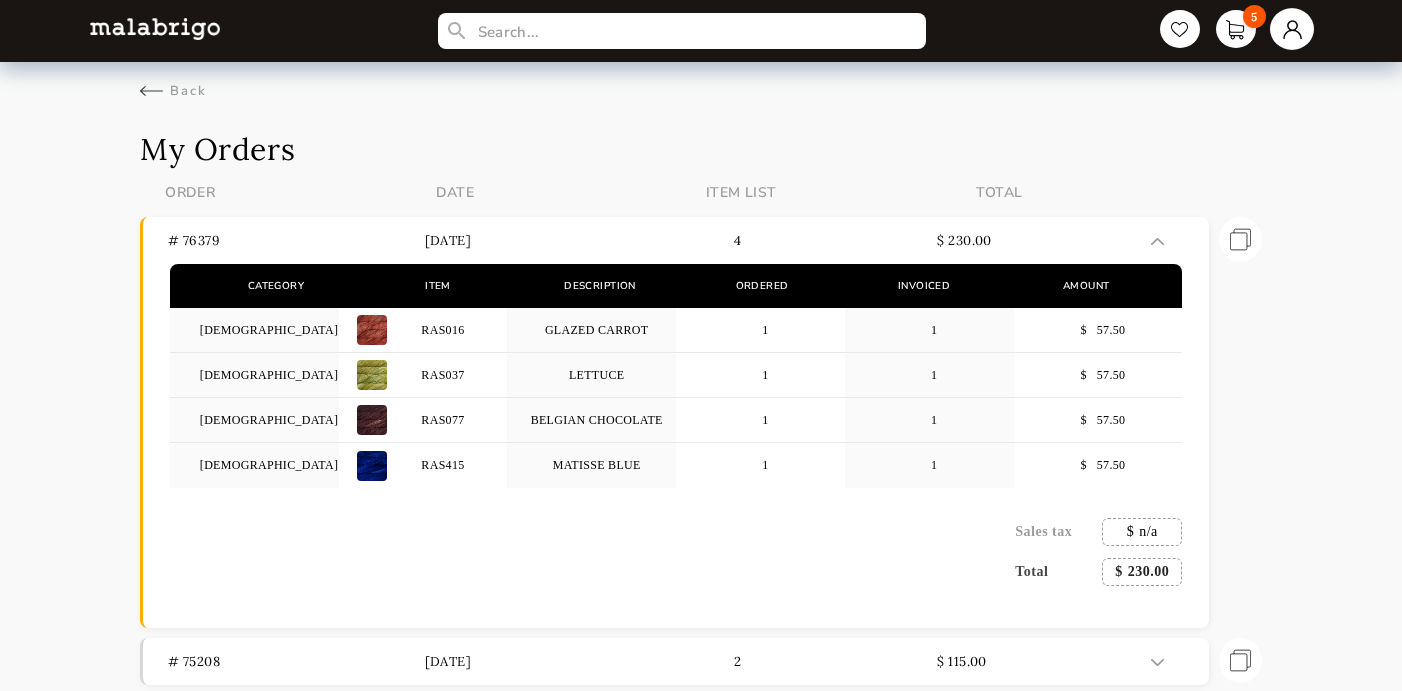 click at bounding box center [1292, 29] 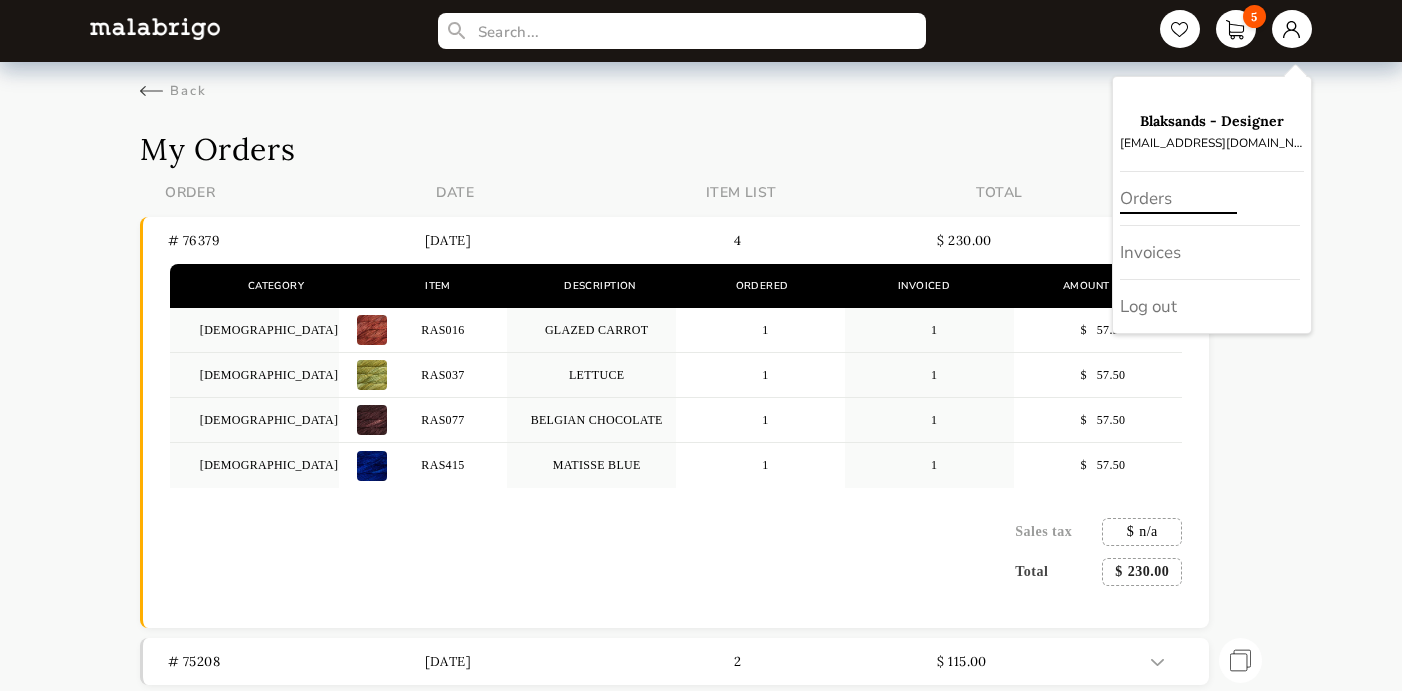 click on "Orders" at bounding box center (1210, 199) 